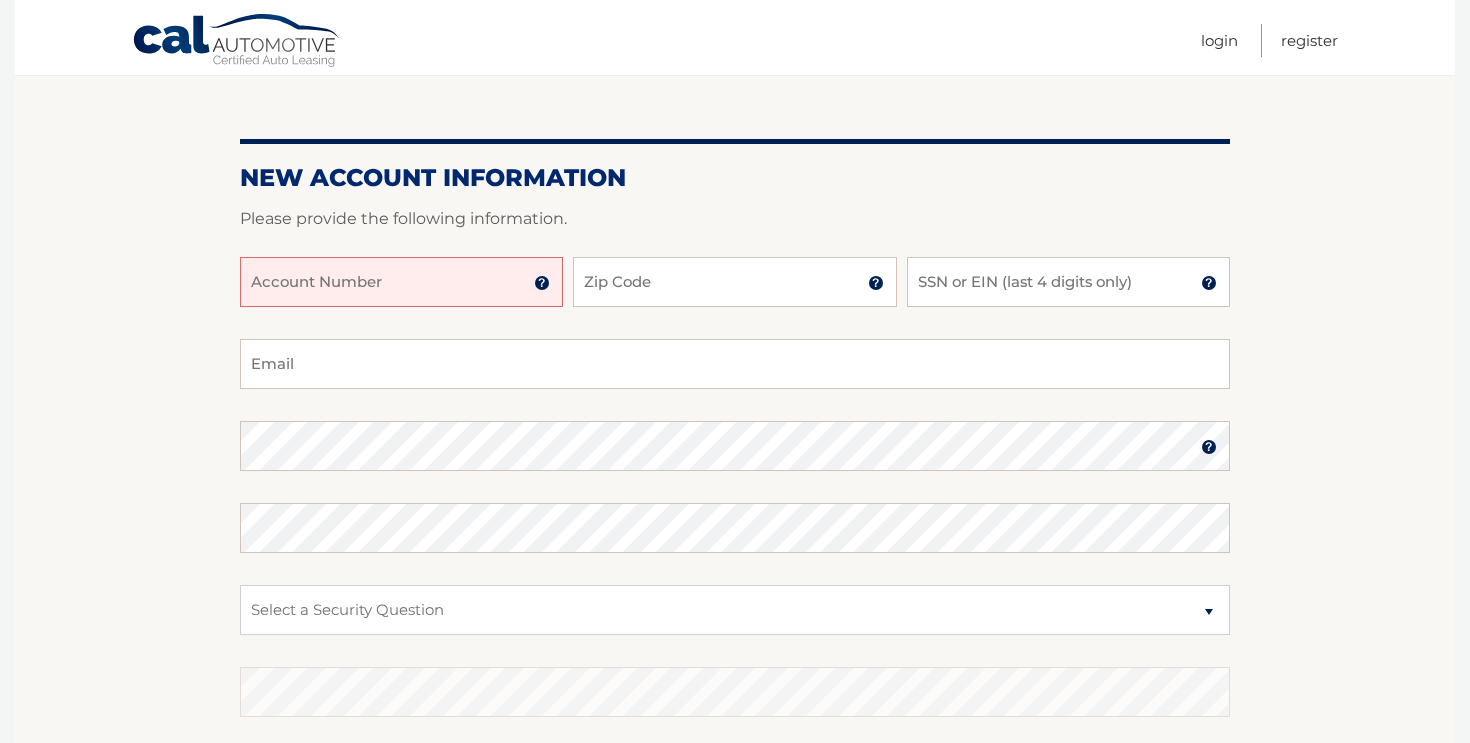 scroll, scrollTop: 176, scrollLeft: 0, axis: vertical 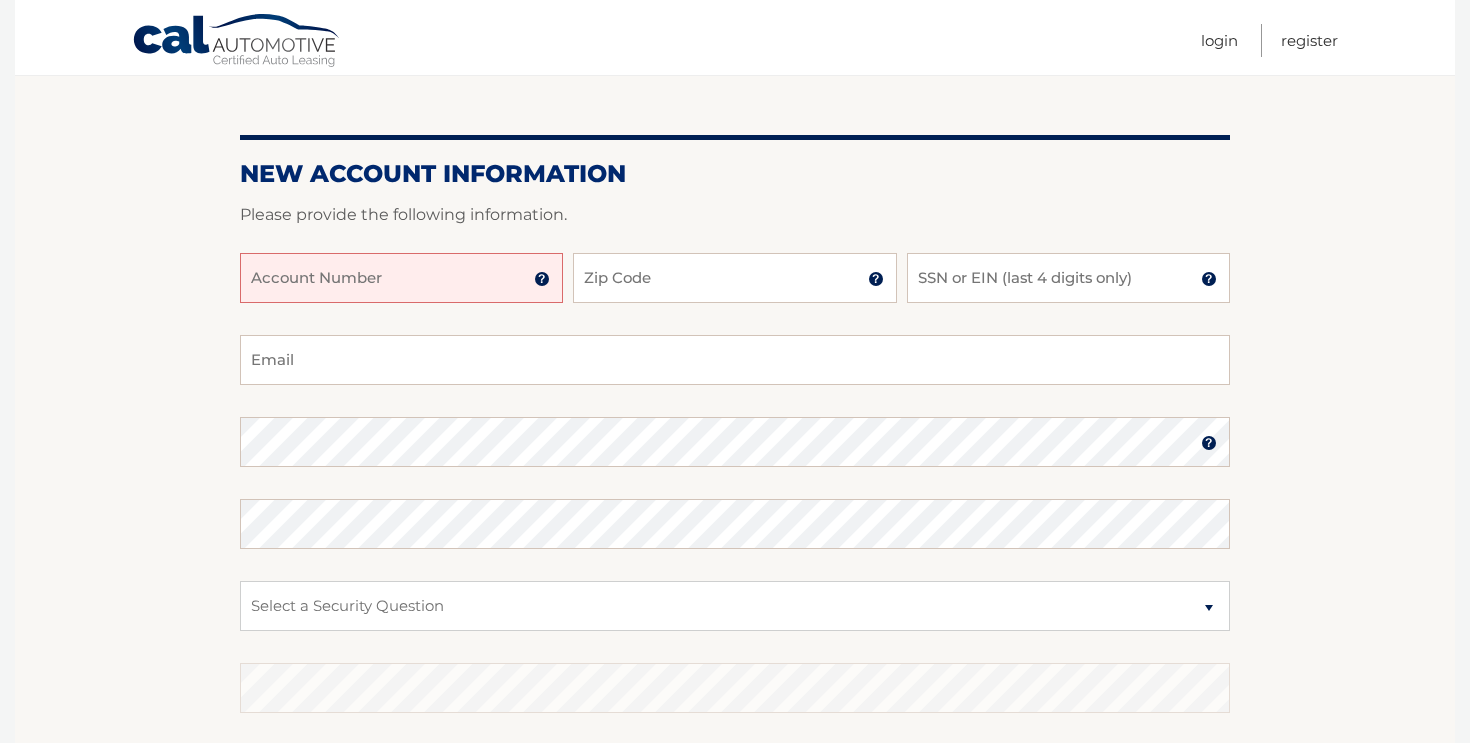 click on "Account Number" at bounding box center [401, 278] 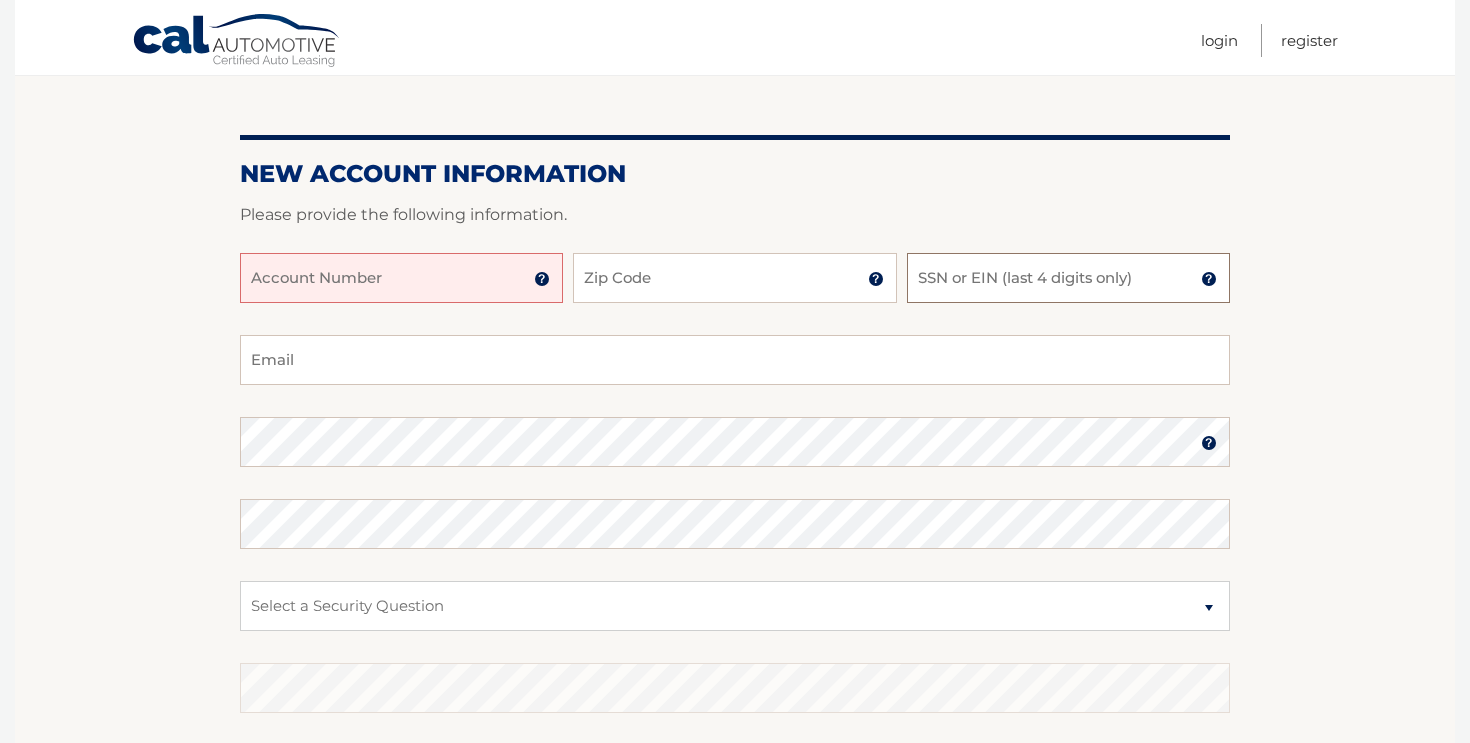 click on "SSN or EIN (last 4 digits only)" at bounding box center [1068, 278] 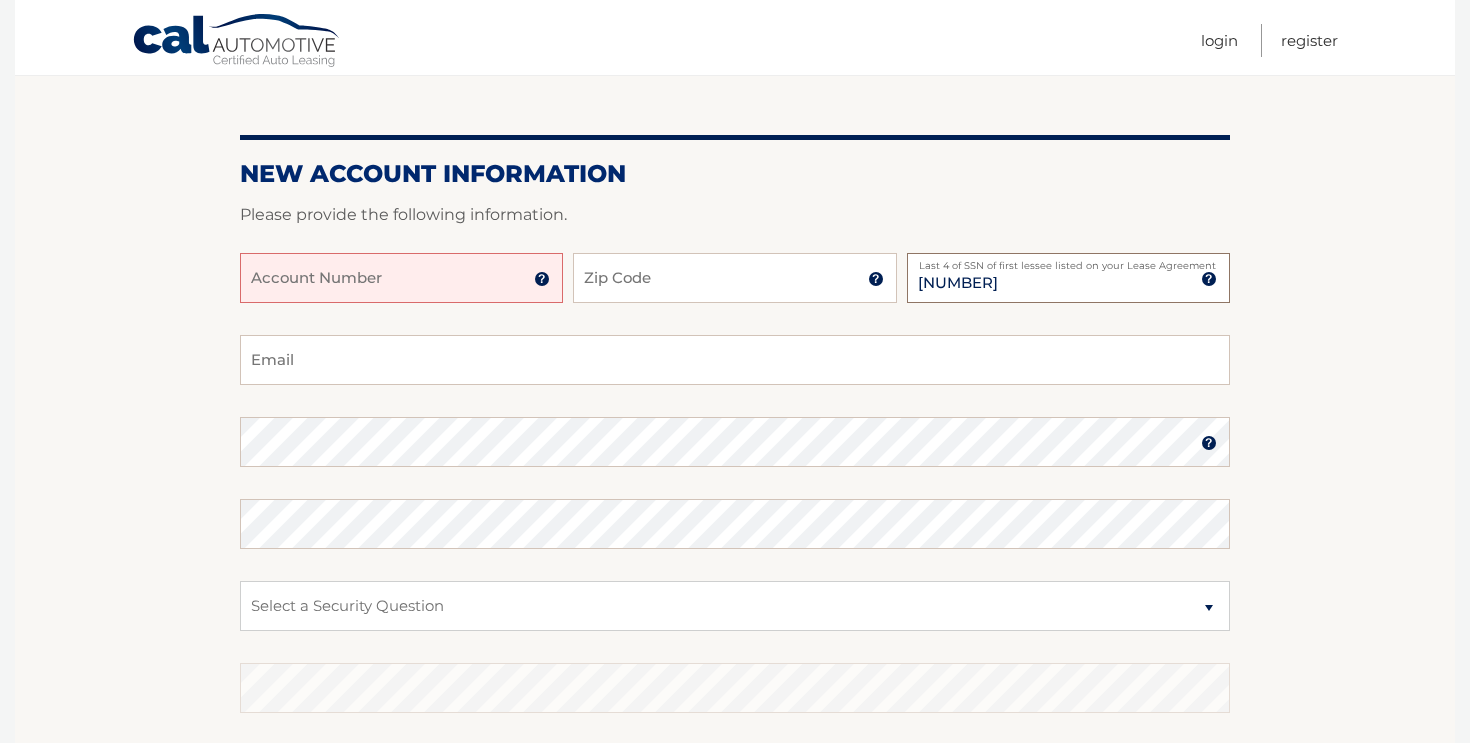 type on "2697" 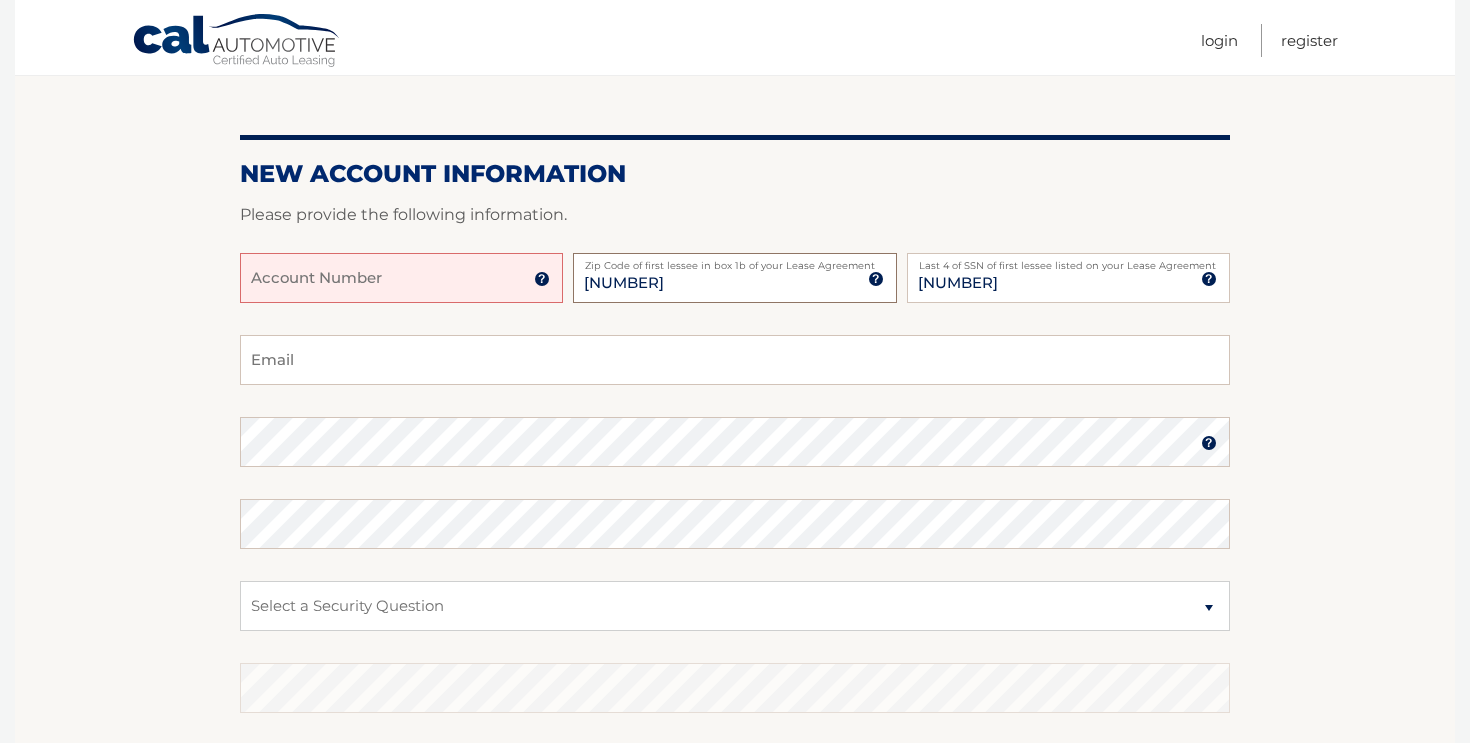 type on "11727" 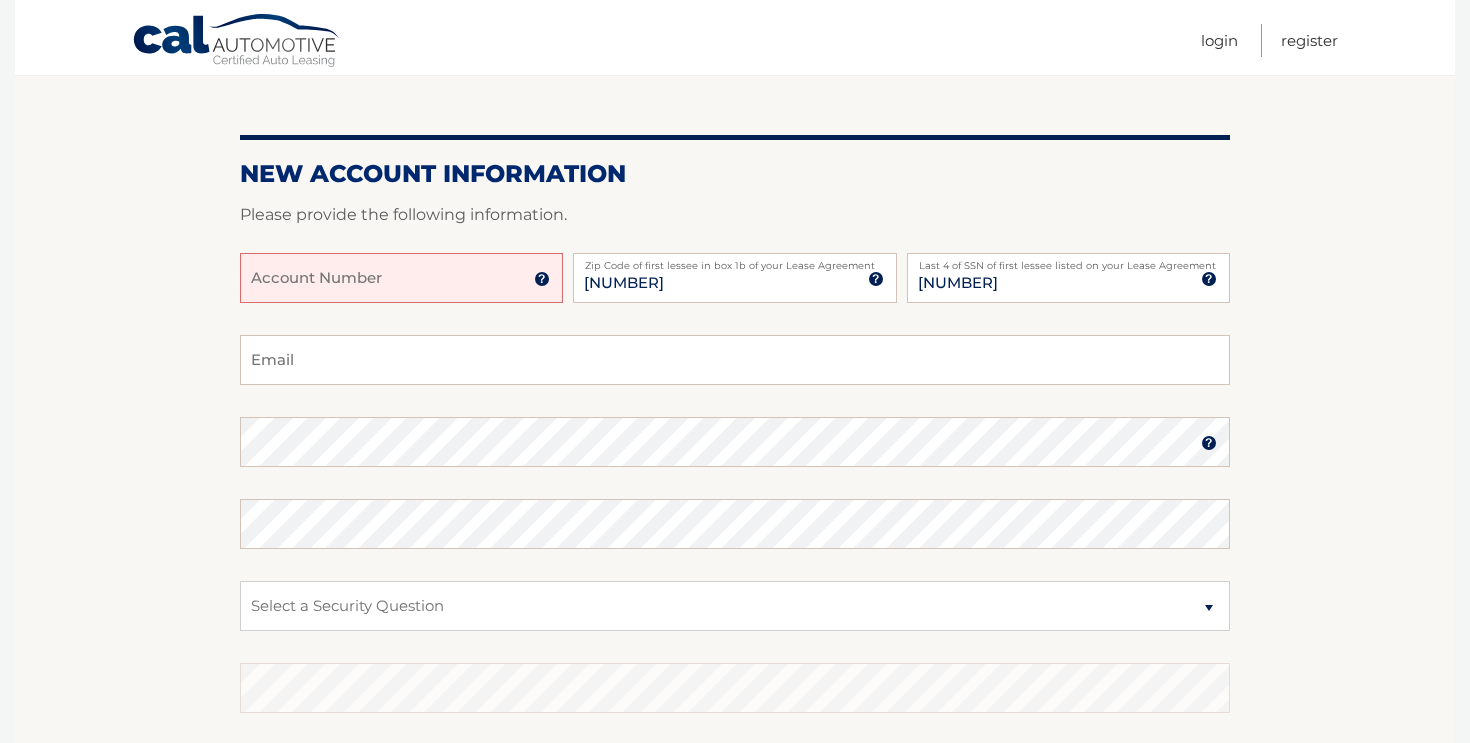 click on "Account Number" at bounding box center (401, 278) 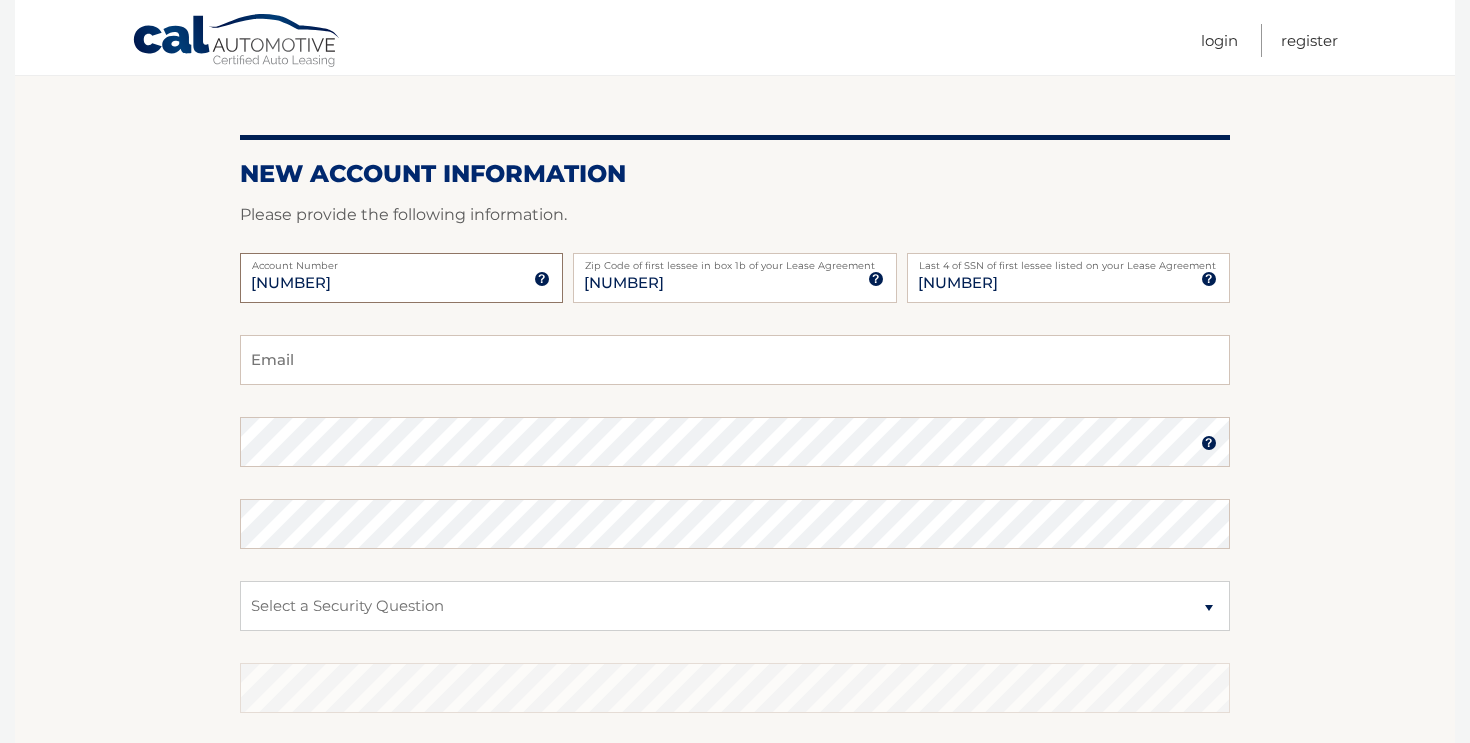 type on "44455973032" 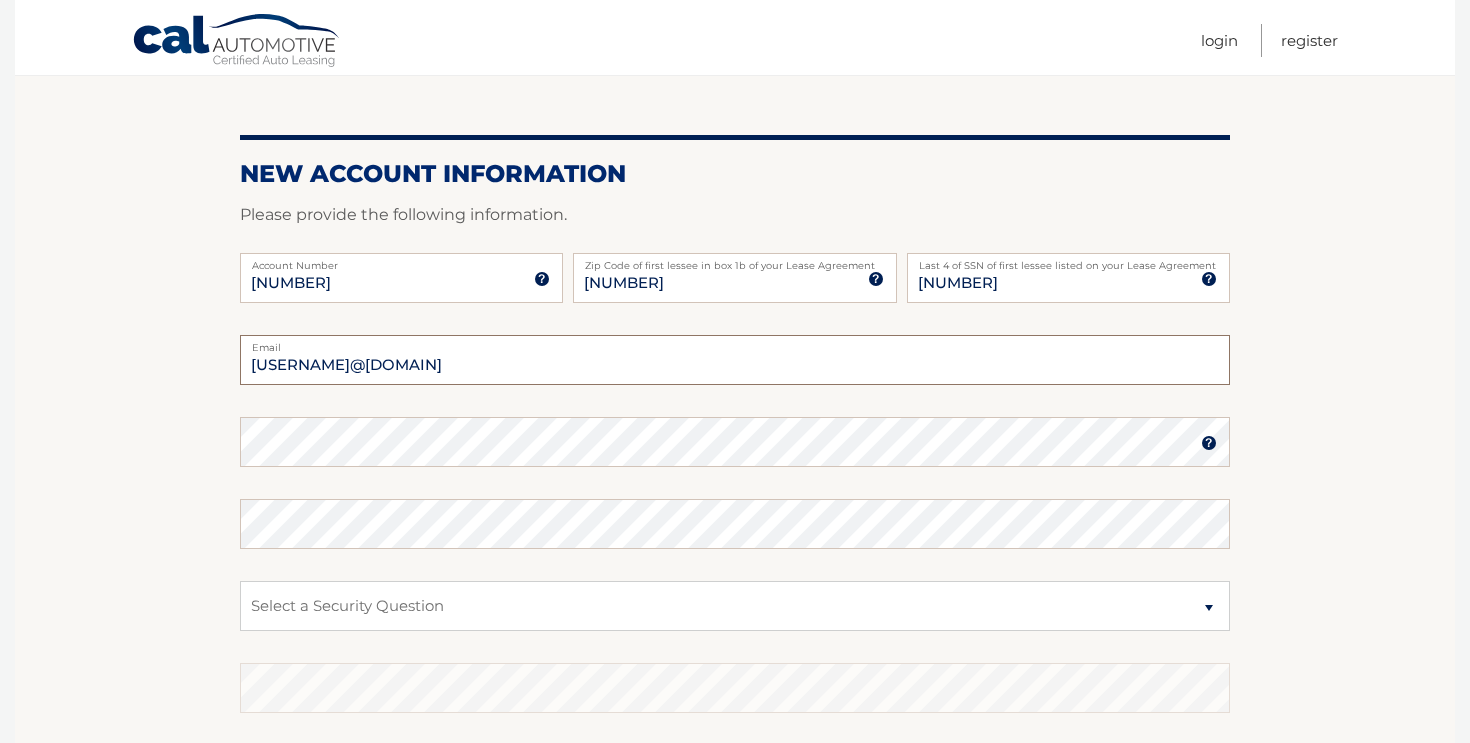 type on "prishaapatel28@gmail.com" 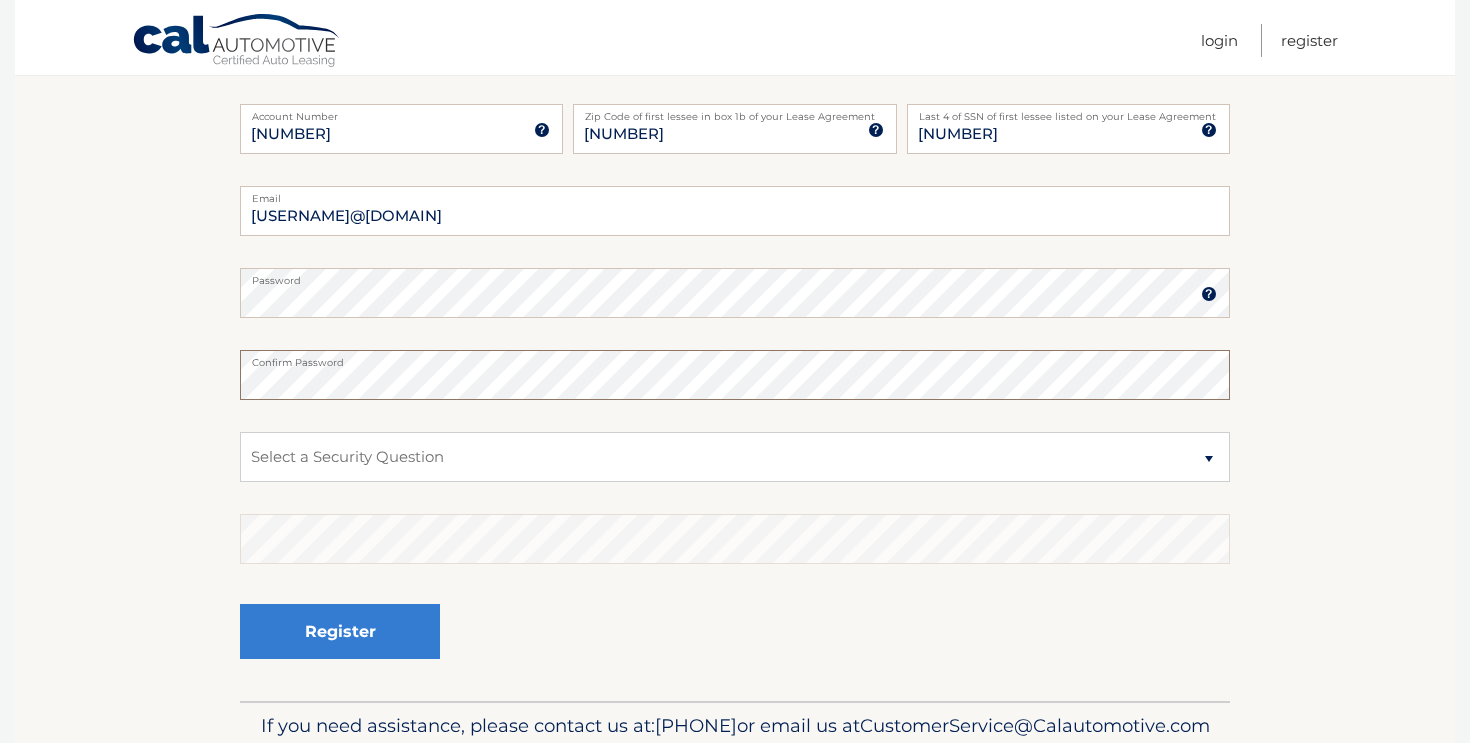 scroll, scrollTop: 379, scrollLeft: 0, axis: vertical 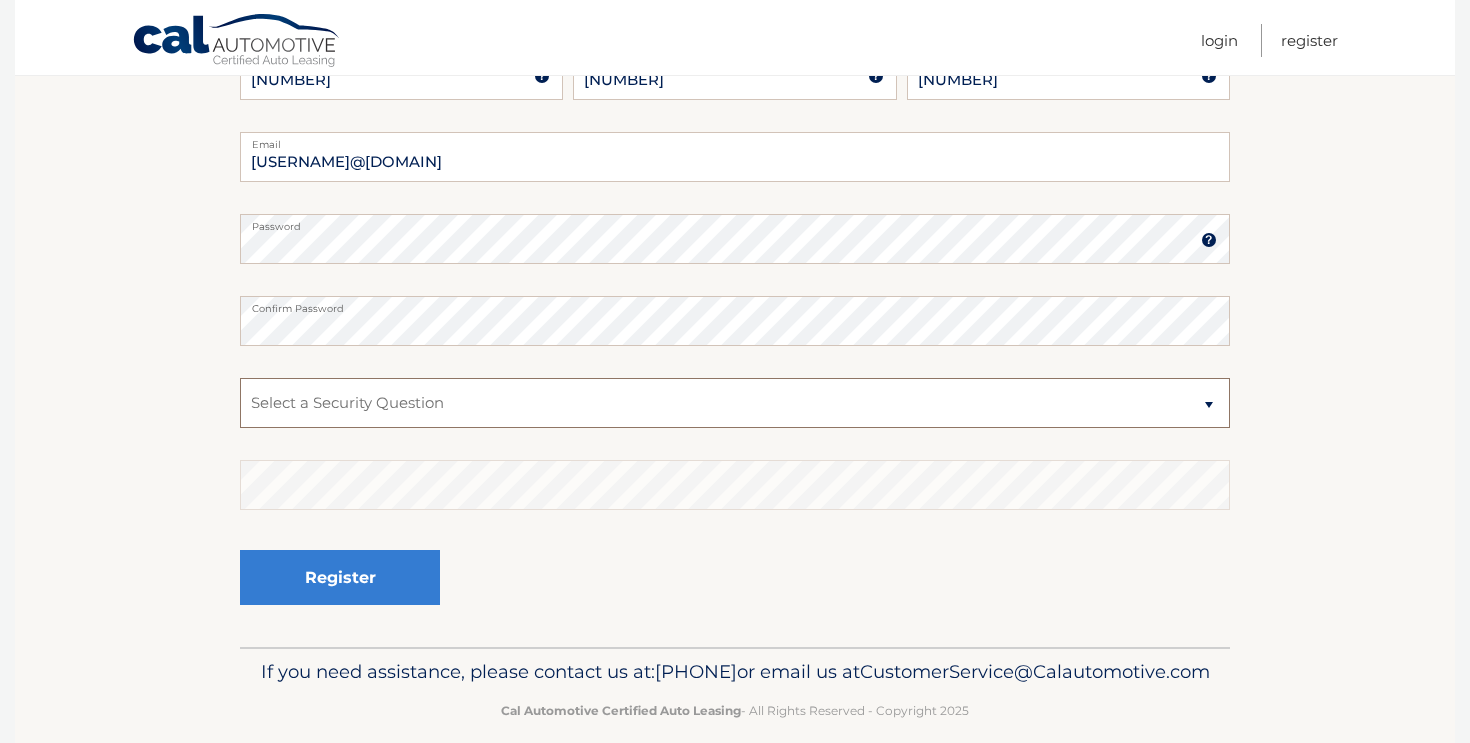 select on "4" 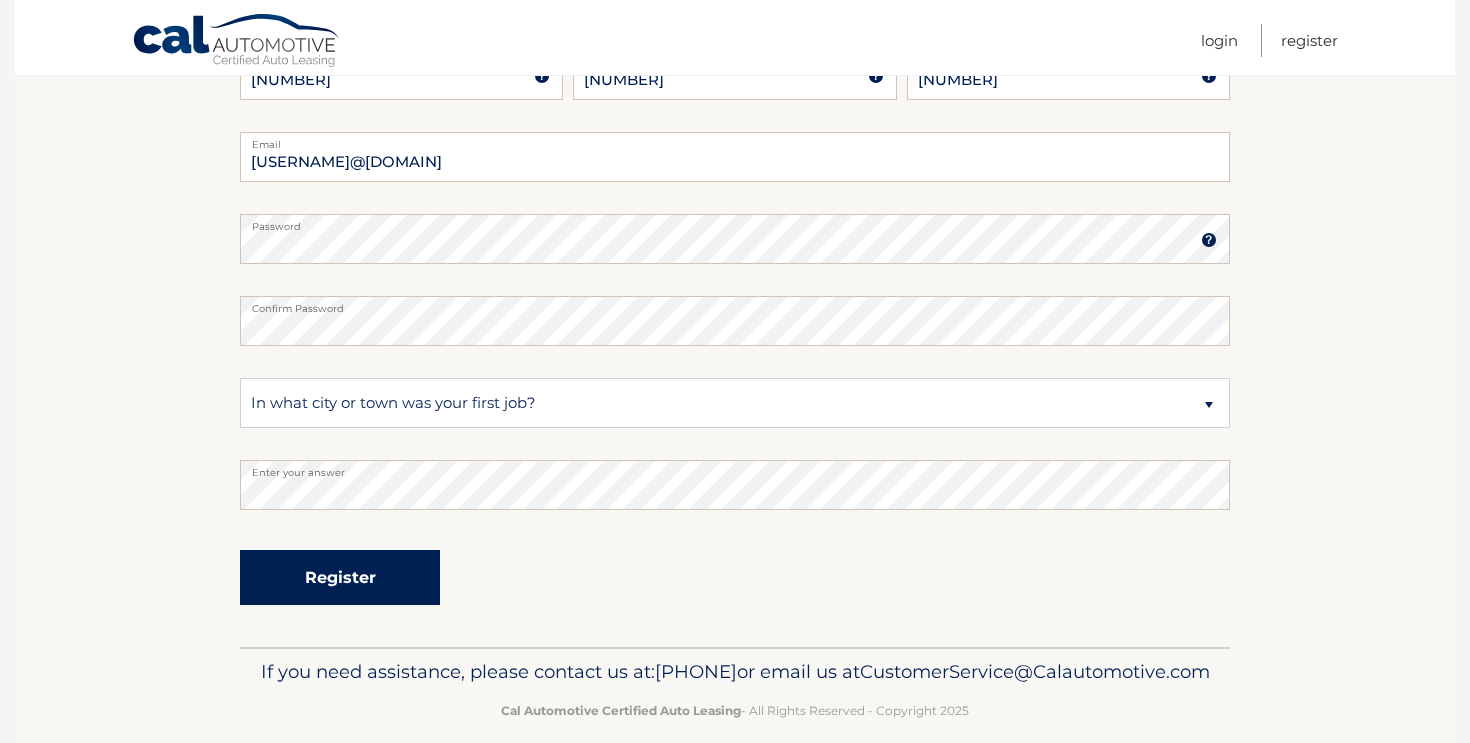 drag, startPoint x: 448, startPoint y: 404, endPoint x: 404, endPoint y: 581, distance: 182.38695 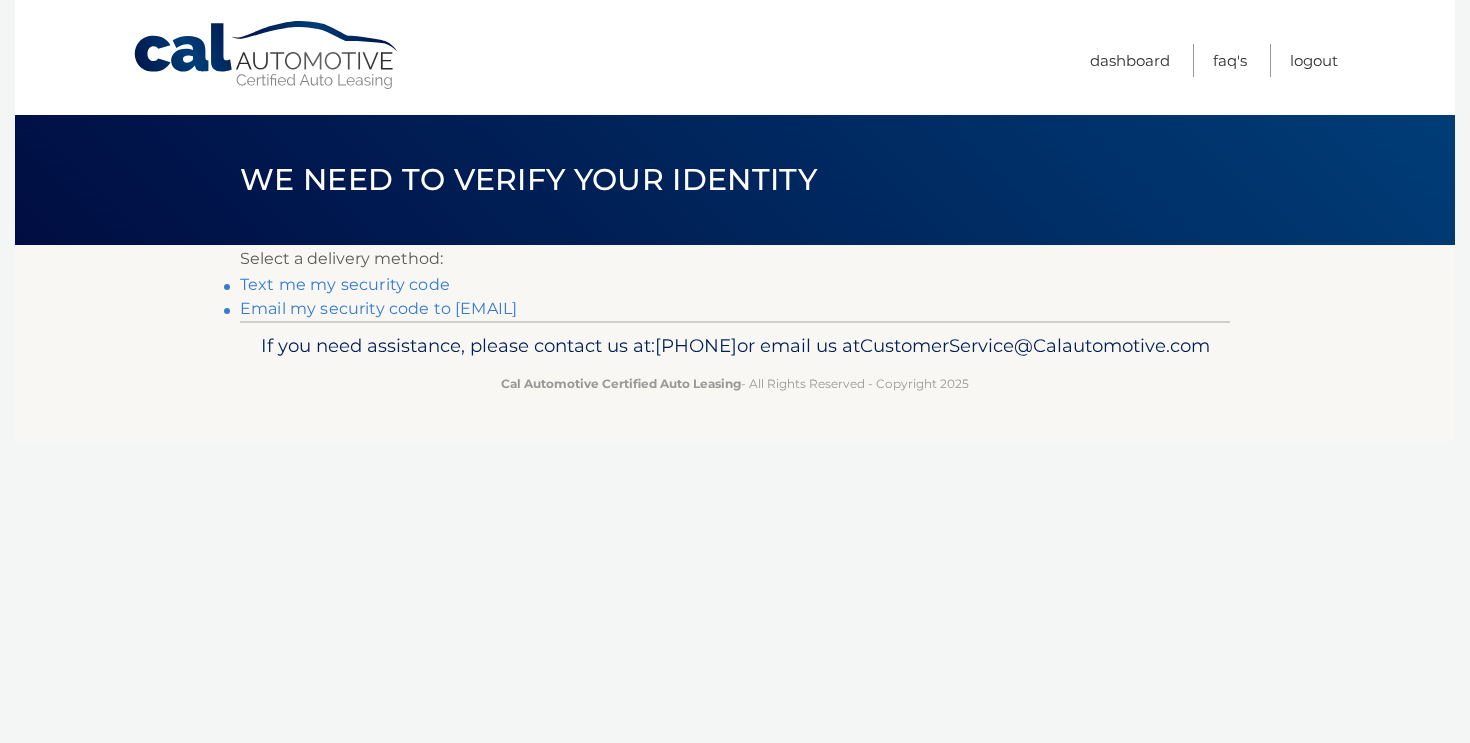 scroll, scrollTop: 0, scrollLeft: 0, axis: both 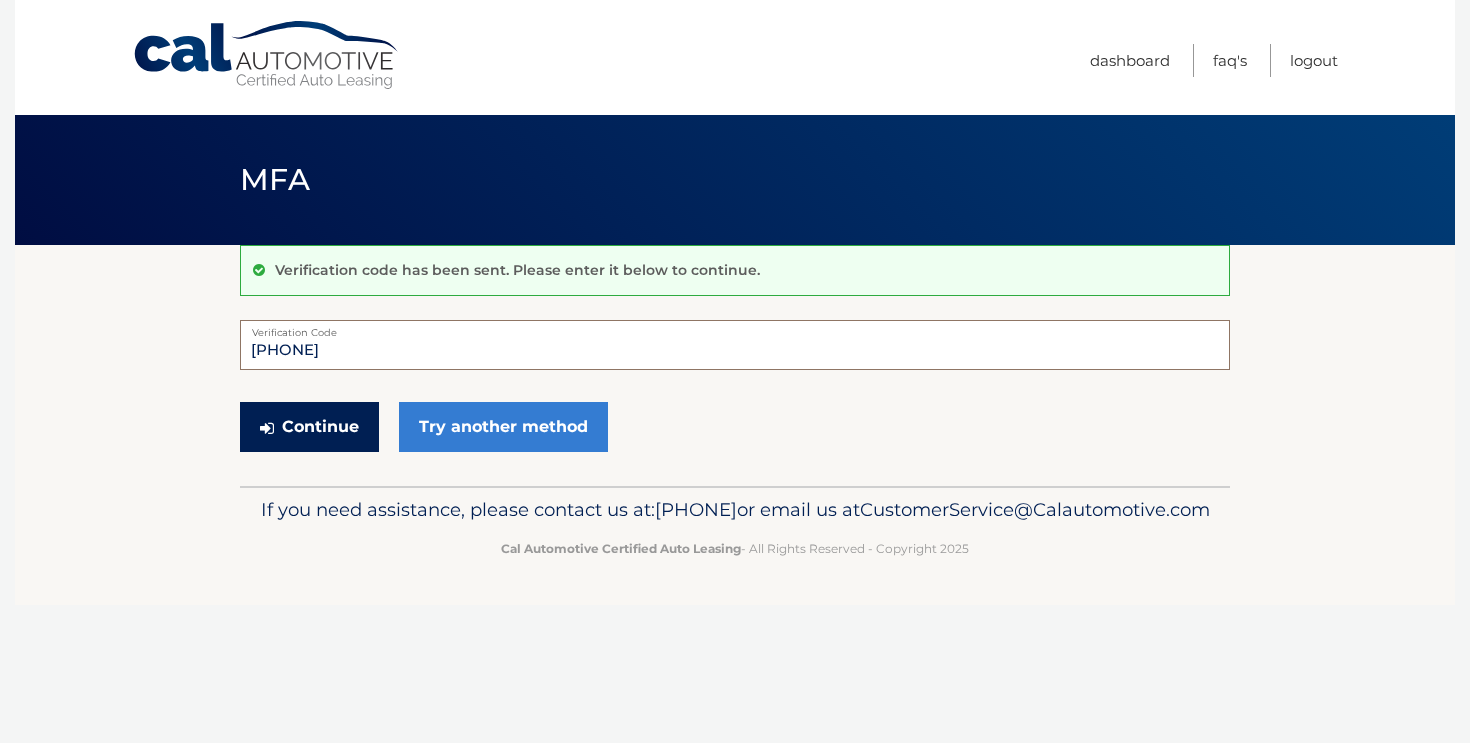 type on "641320" 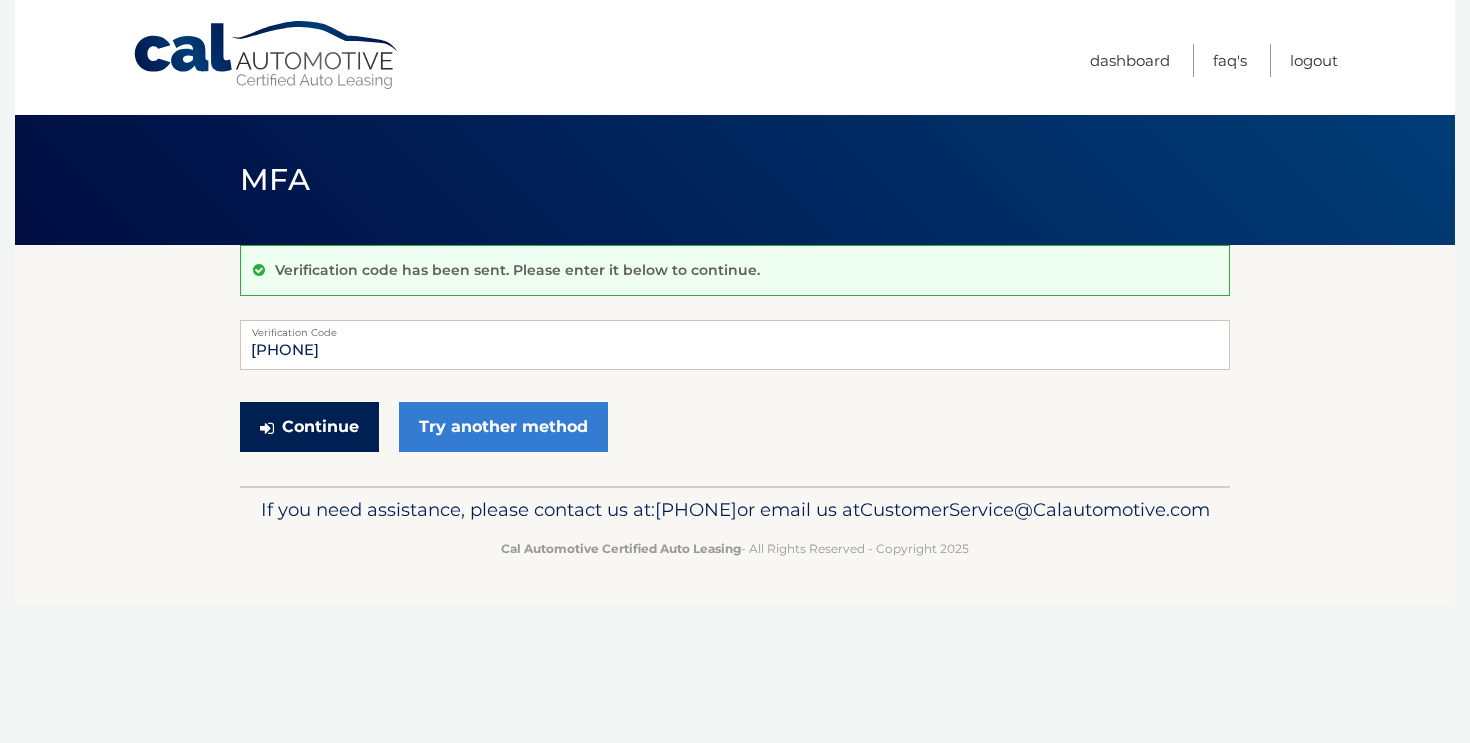 click on "Continue" at bounding box center [309, 427] 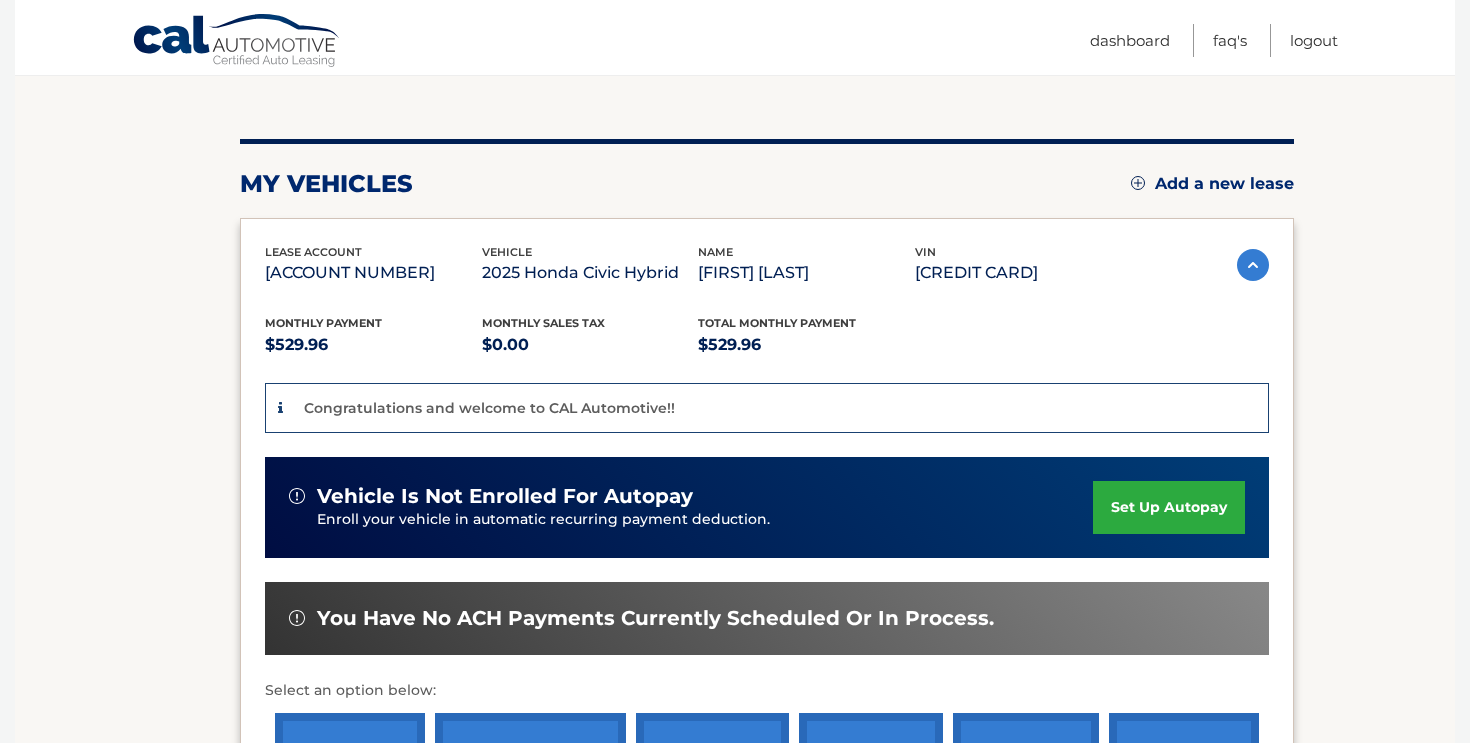 scroll, scrollTop: 215, scrollLeft: 0, axis: vertical 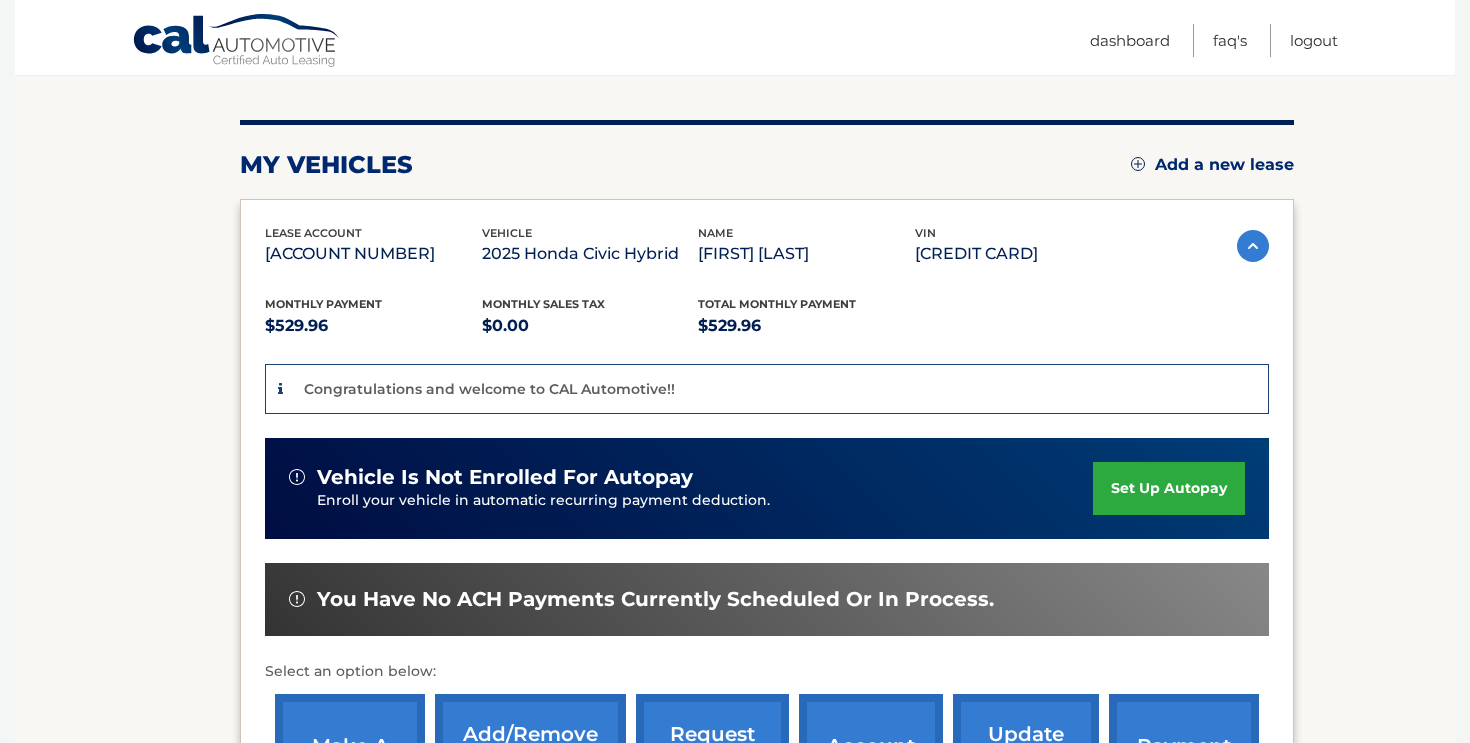 click on "set up autopay" at bounding box center (1169, 488) 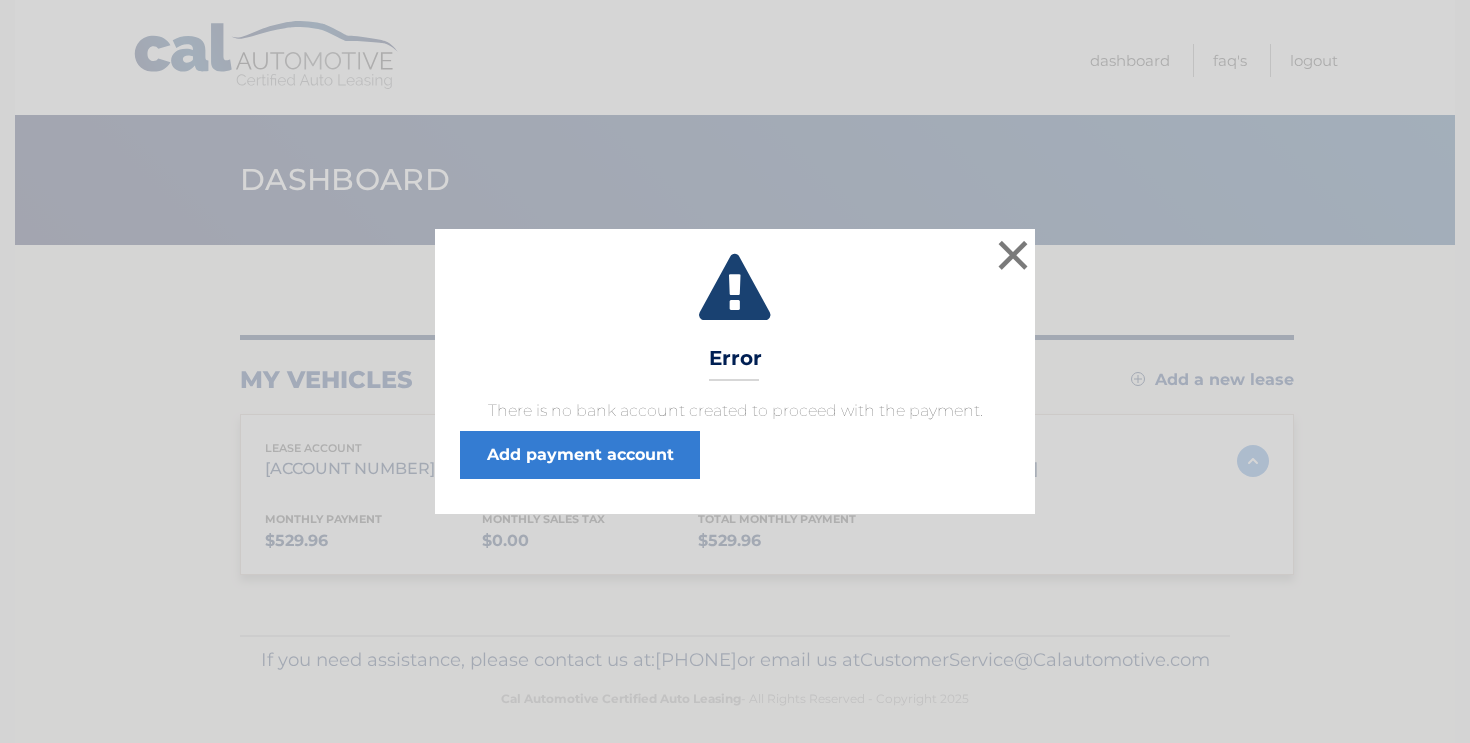 scroll, scrollTop: 0, scrollLeft: 0, axis: both 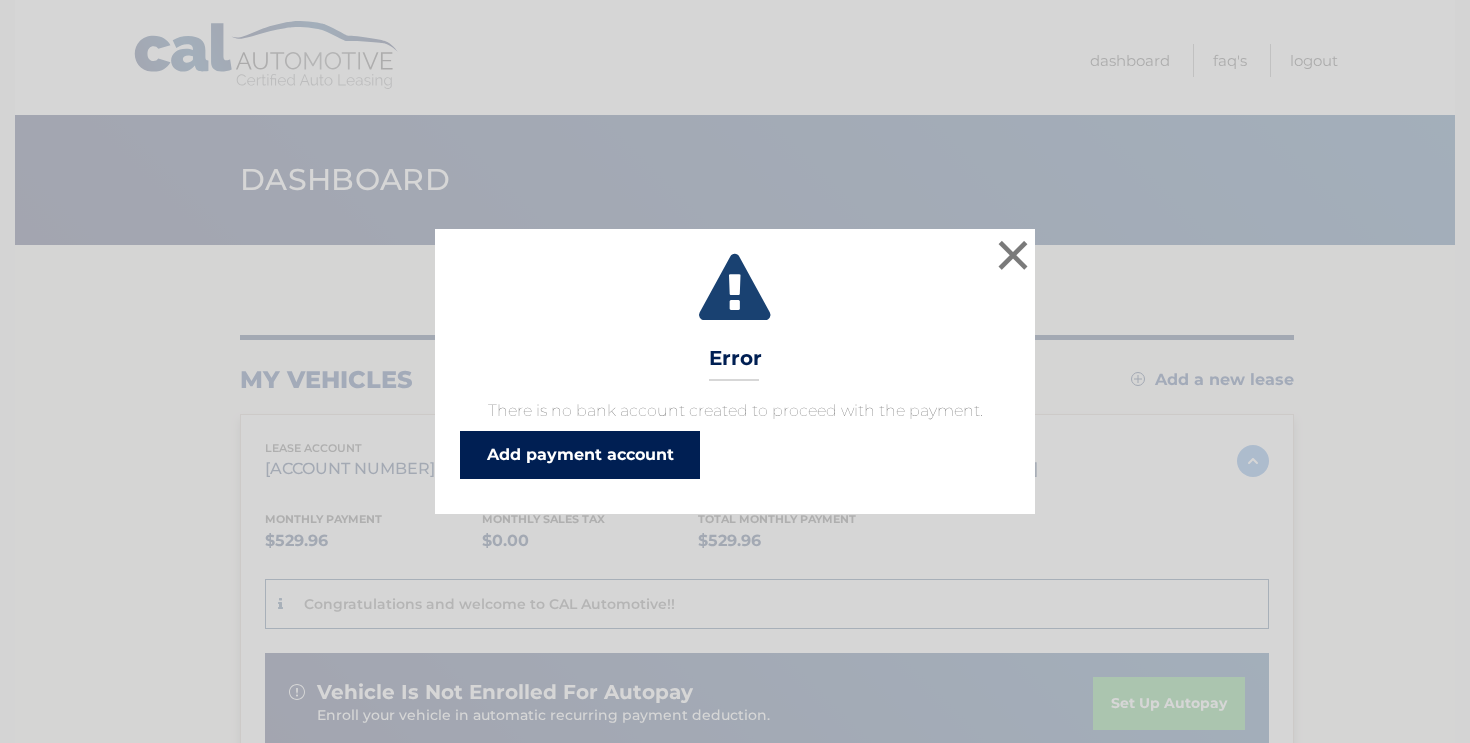 click on "Add payment account" at bounding box center (580, 455) 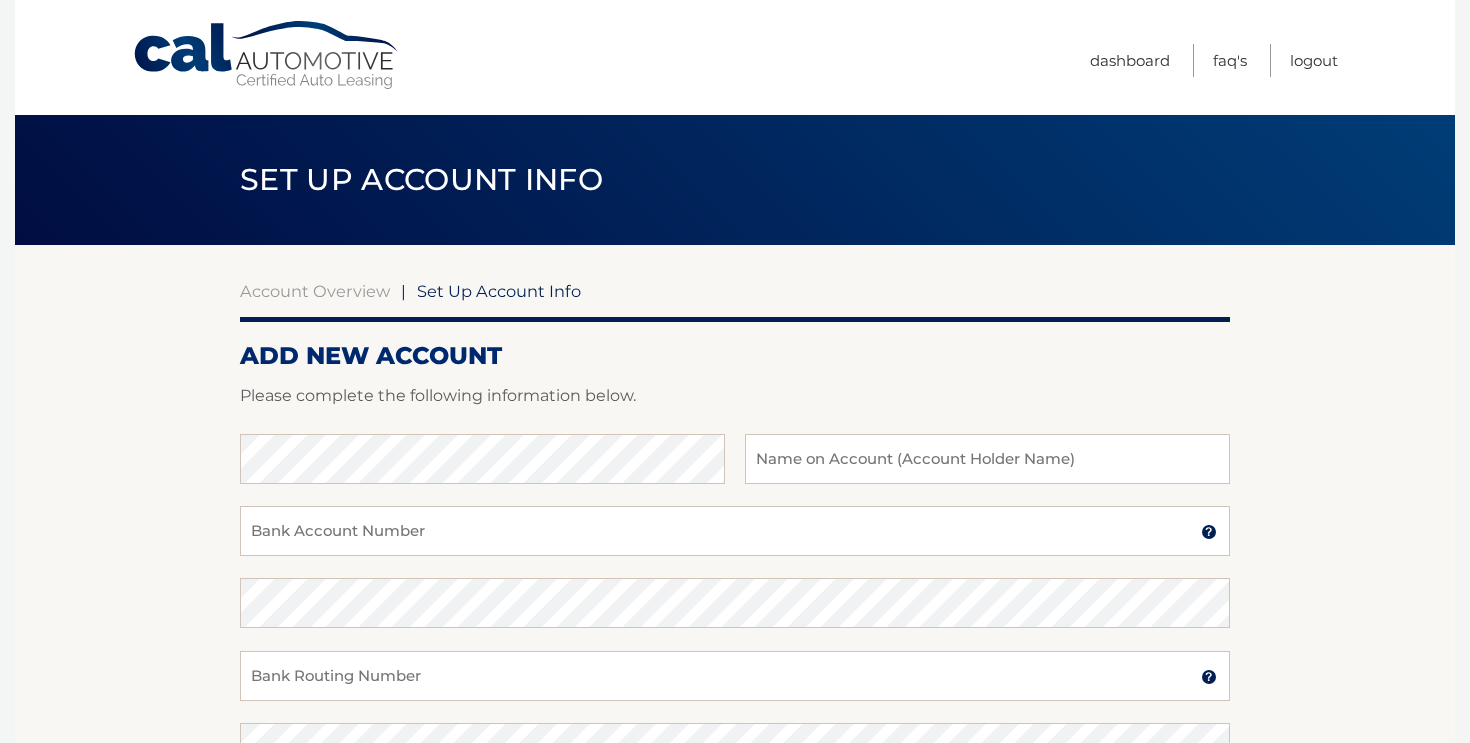 scroll, scrollTop: 0, scrollLeft: 0, axis: both 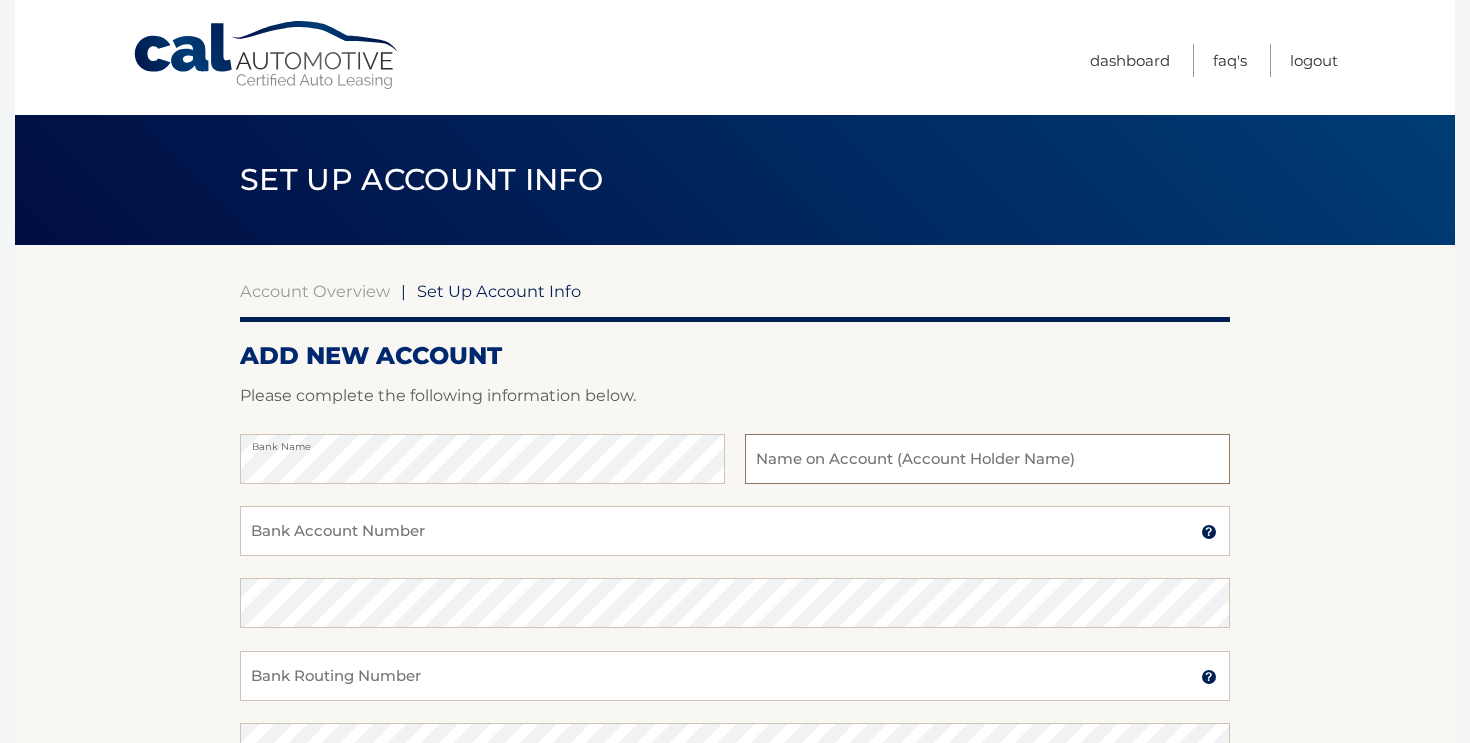 type on "Td Bank" 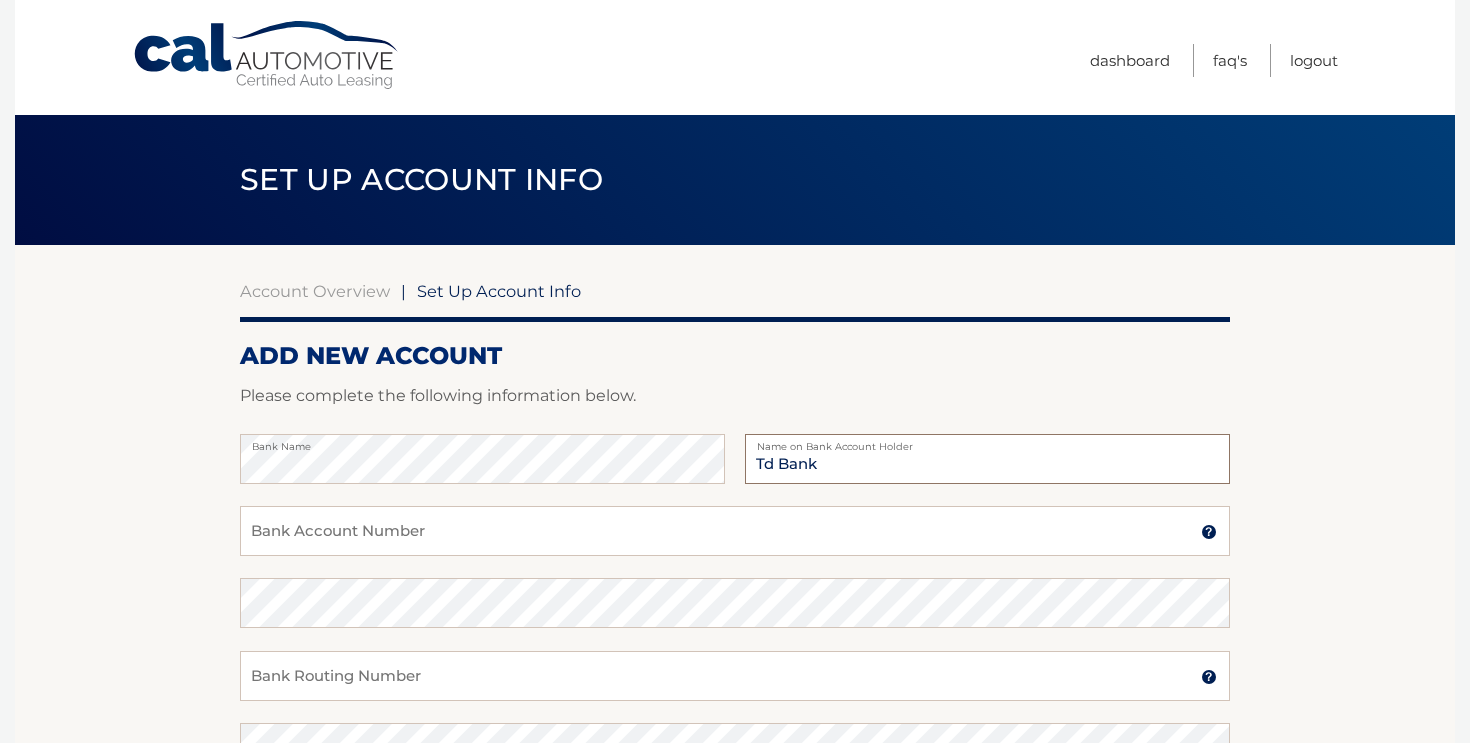 click on "Td Bank" at bounding box center [987, 459] 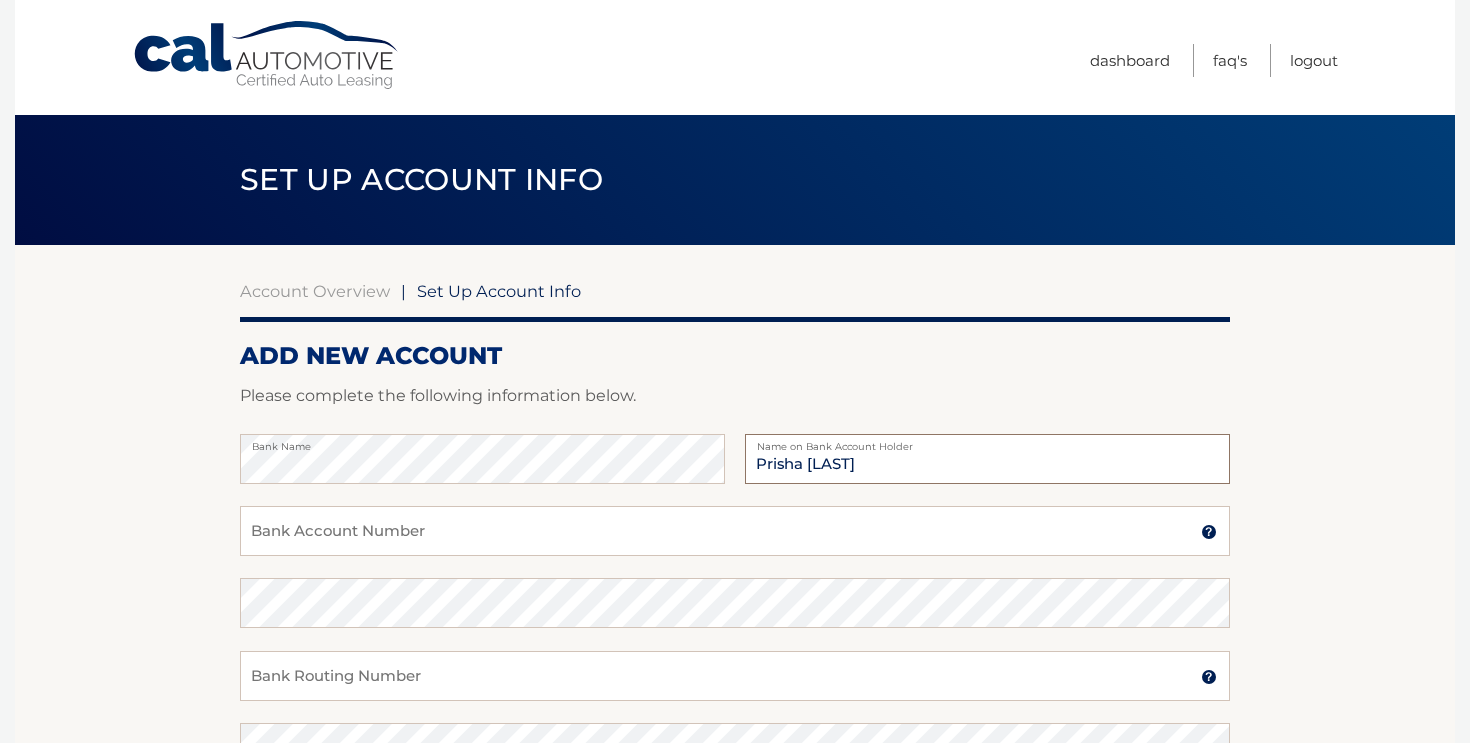 type on "[FIRST] [LAST]" 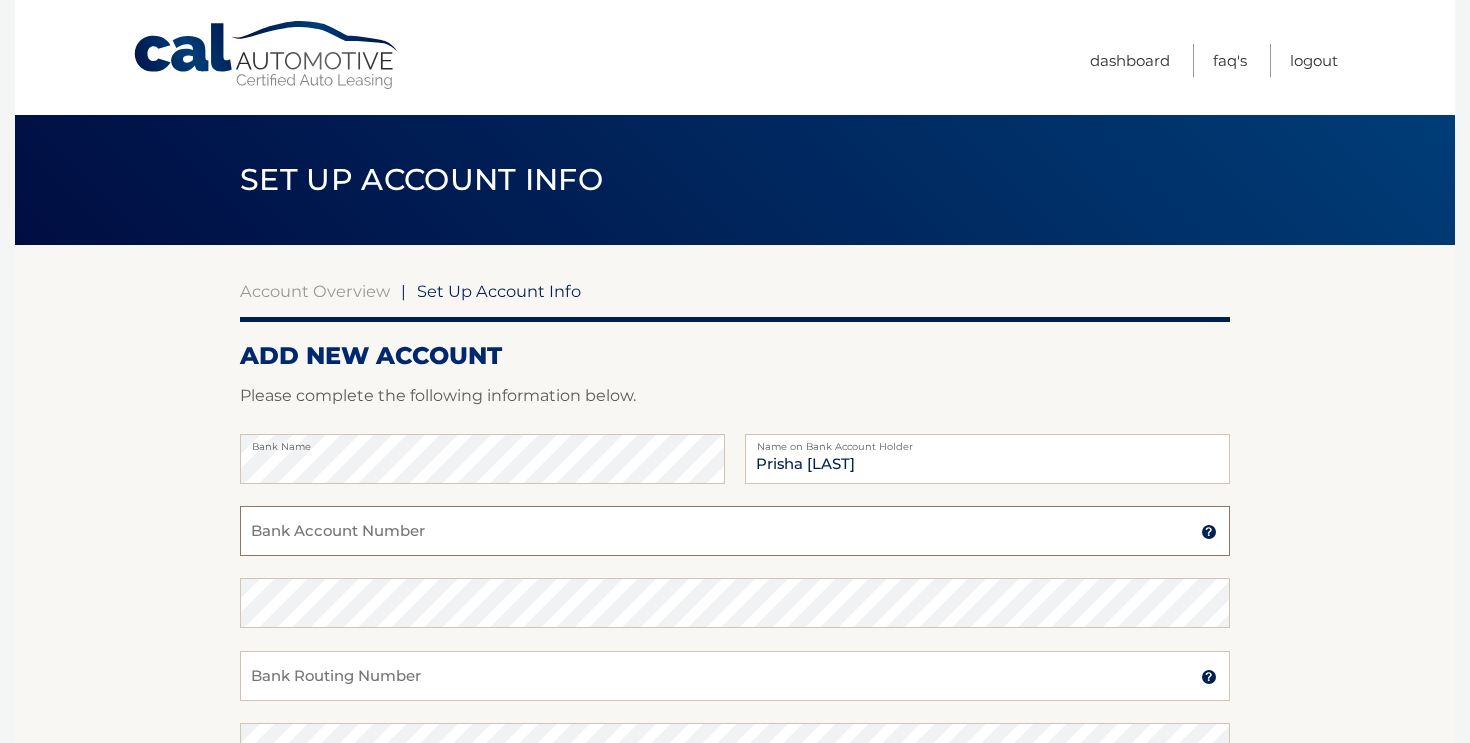 click on "Bank Account Number" at bounding box center [735, 531] 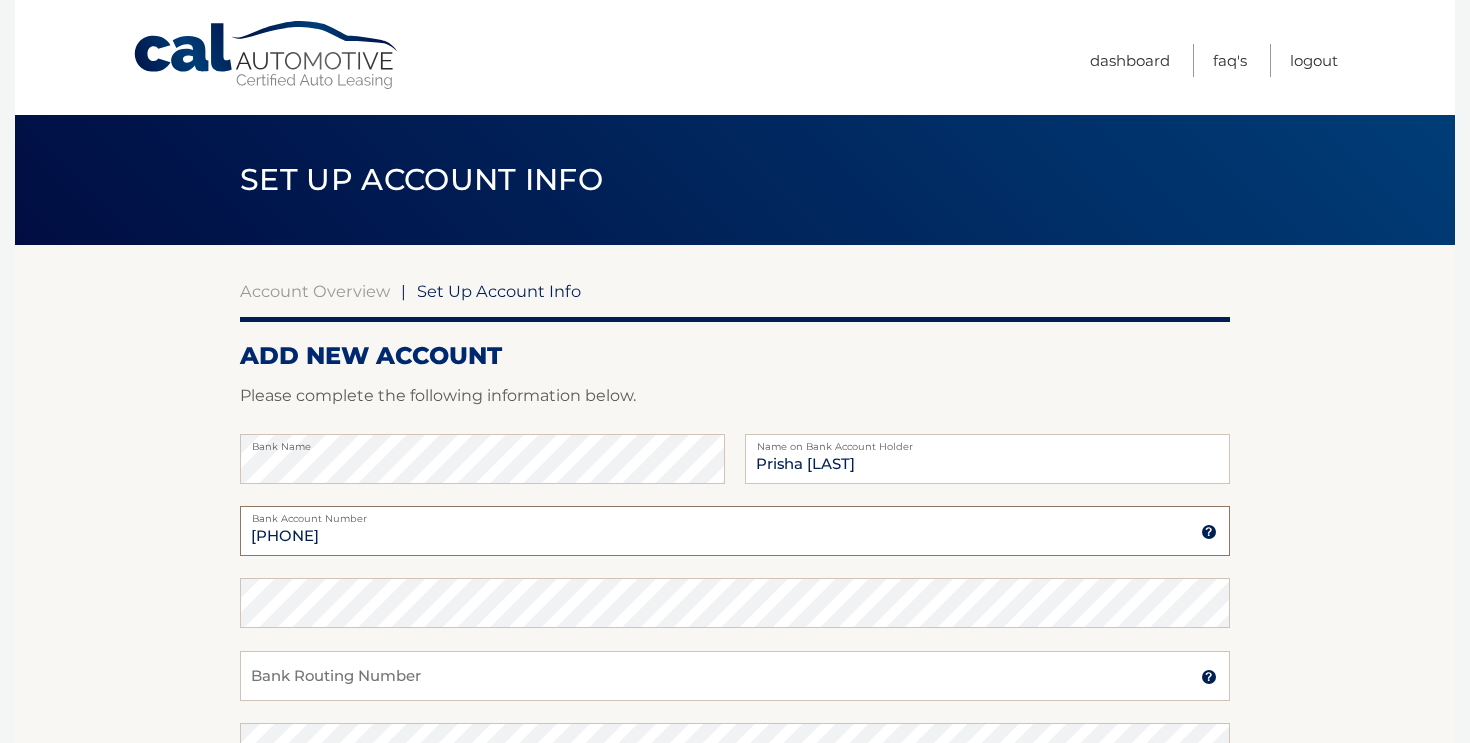 type on "4383174269" 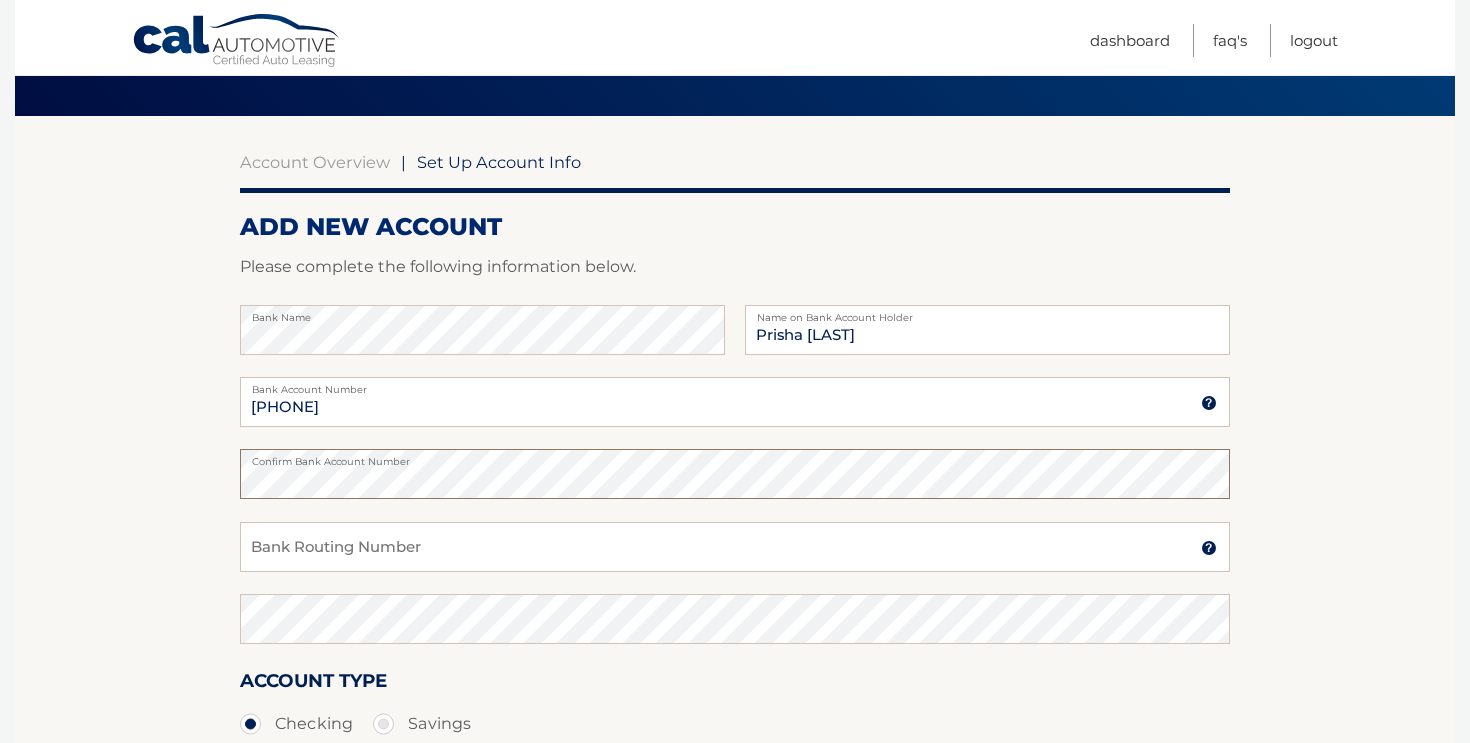 scroll, scrollTop: 132, scrollLeft: 0, axis: vertical 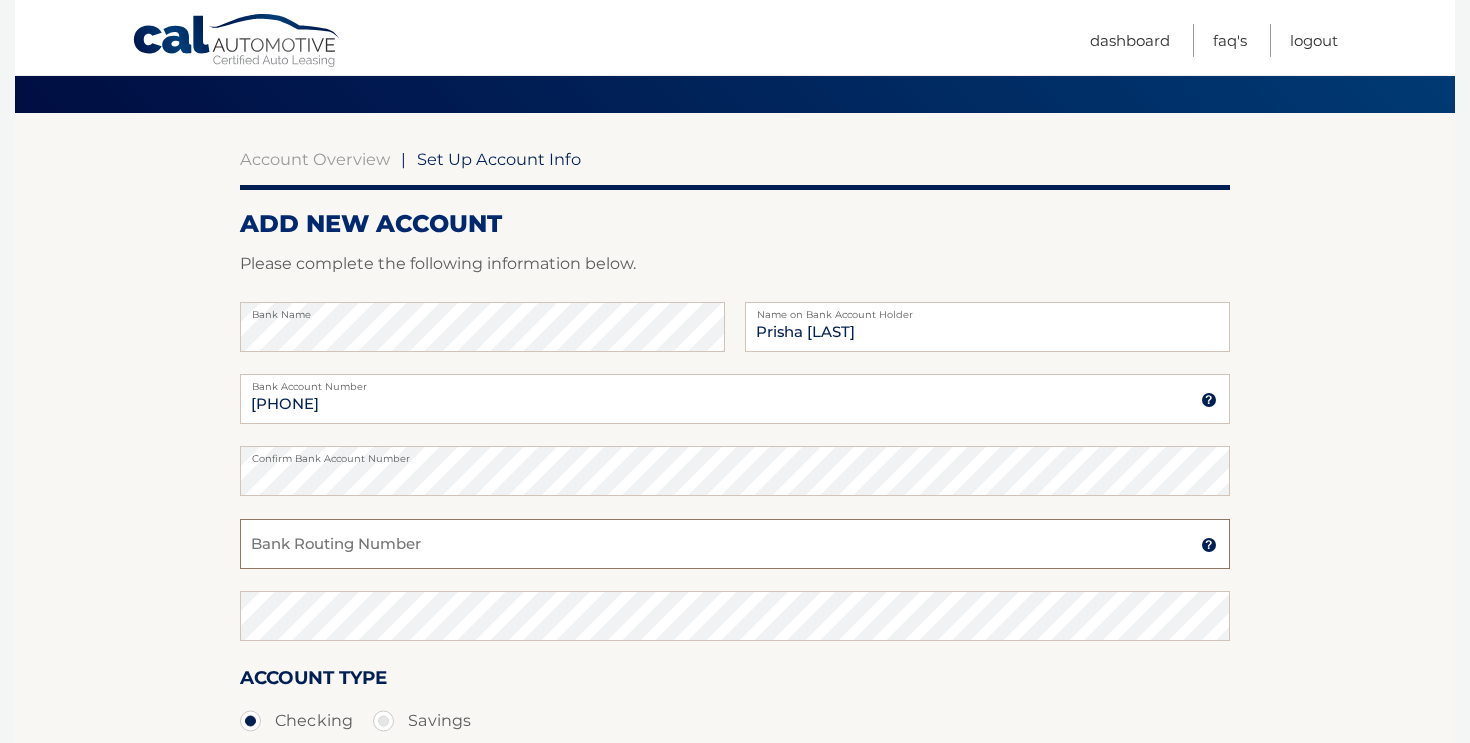 click on "Bank Routing Number" at bounding box center (735, 544) 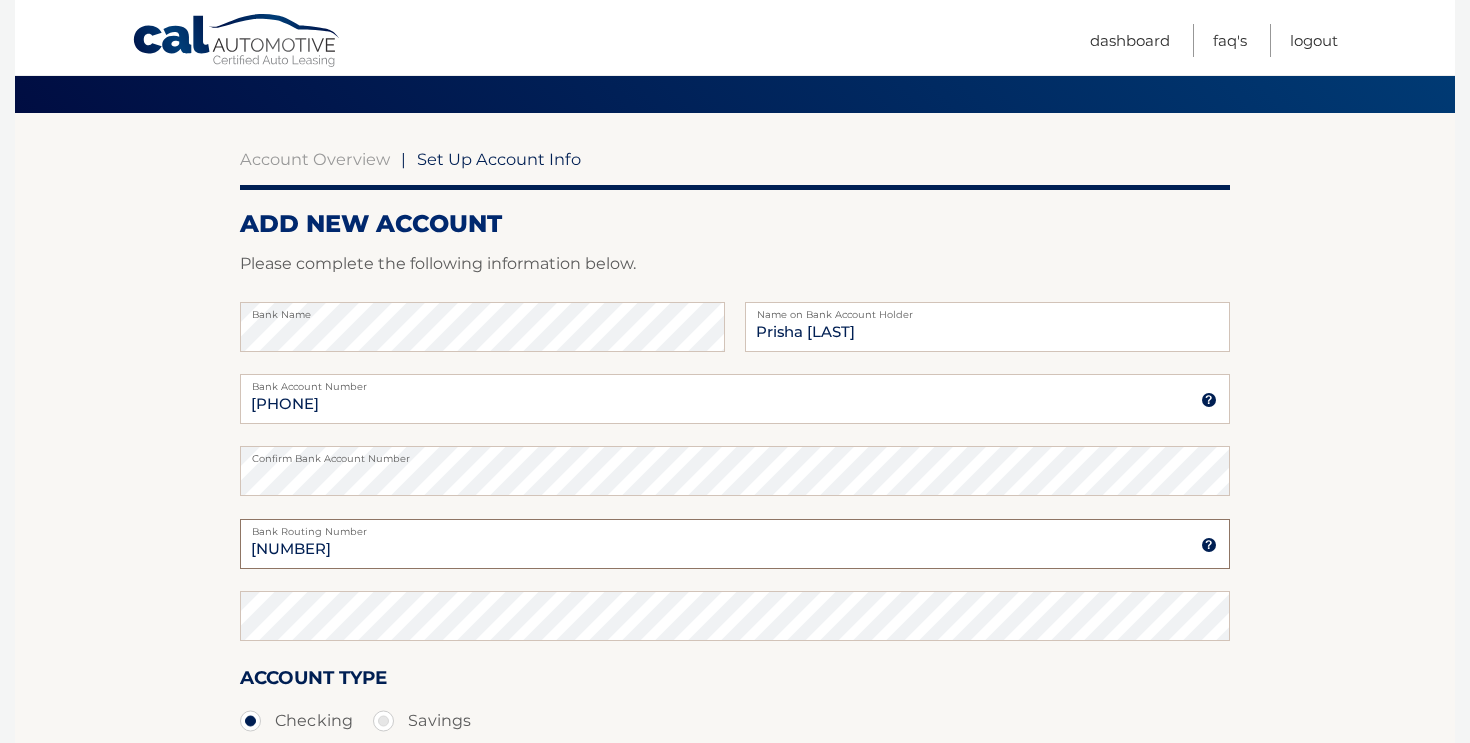 click on "026013673" at bounding box center [735, 544] 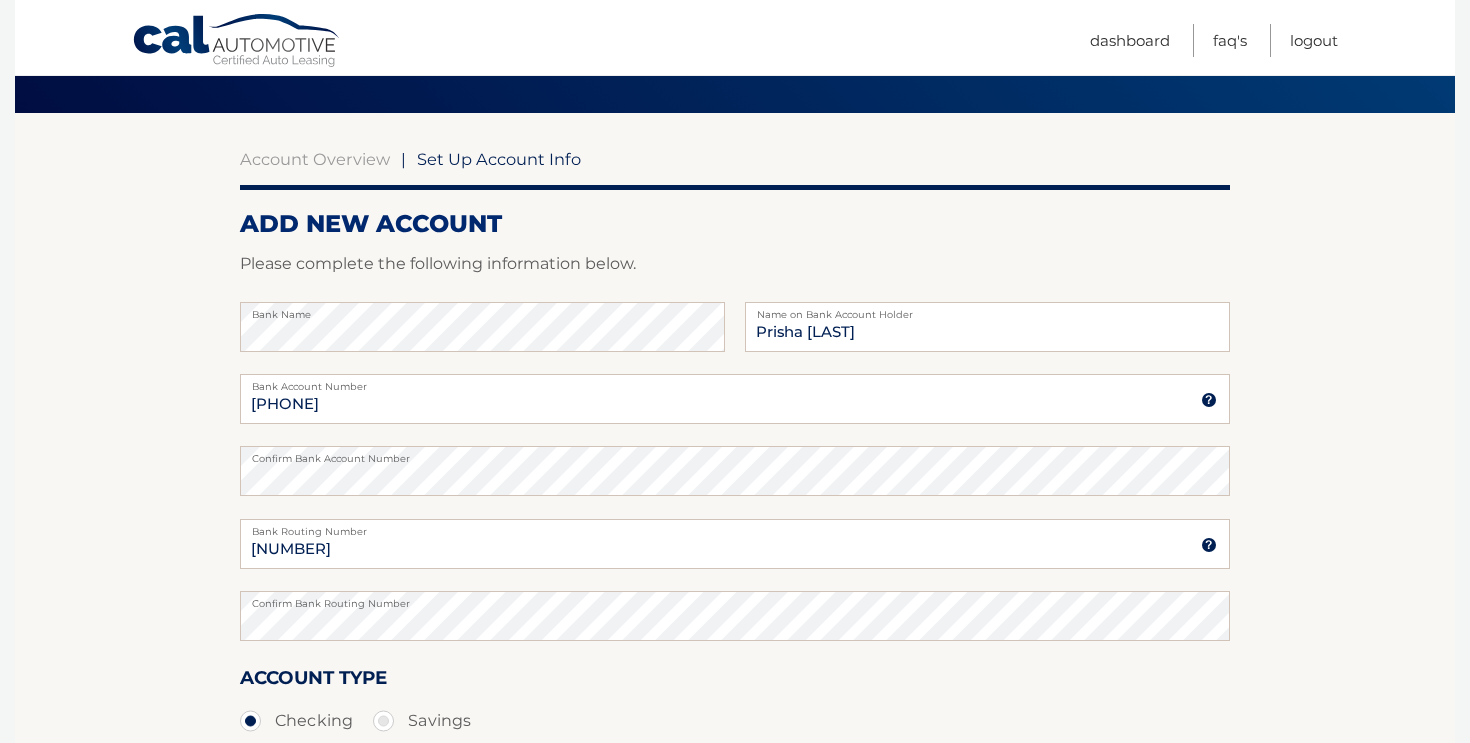 click on "Account Type
Checking
Savings" at bounding box center (735, 701) 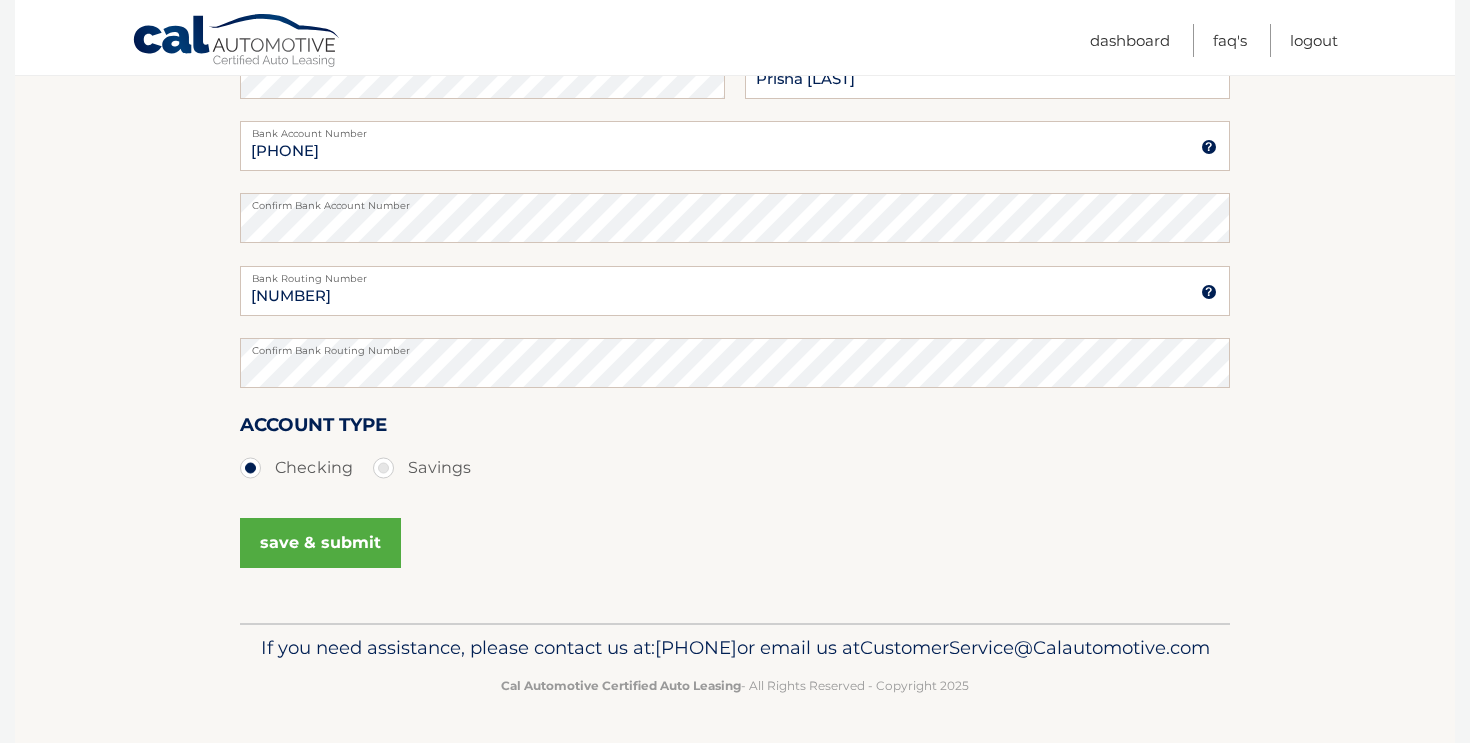 scroll, scrollTop: 414, scrollLeft: 0, axis: vertical 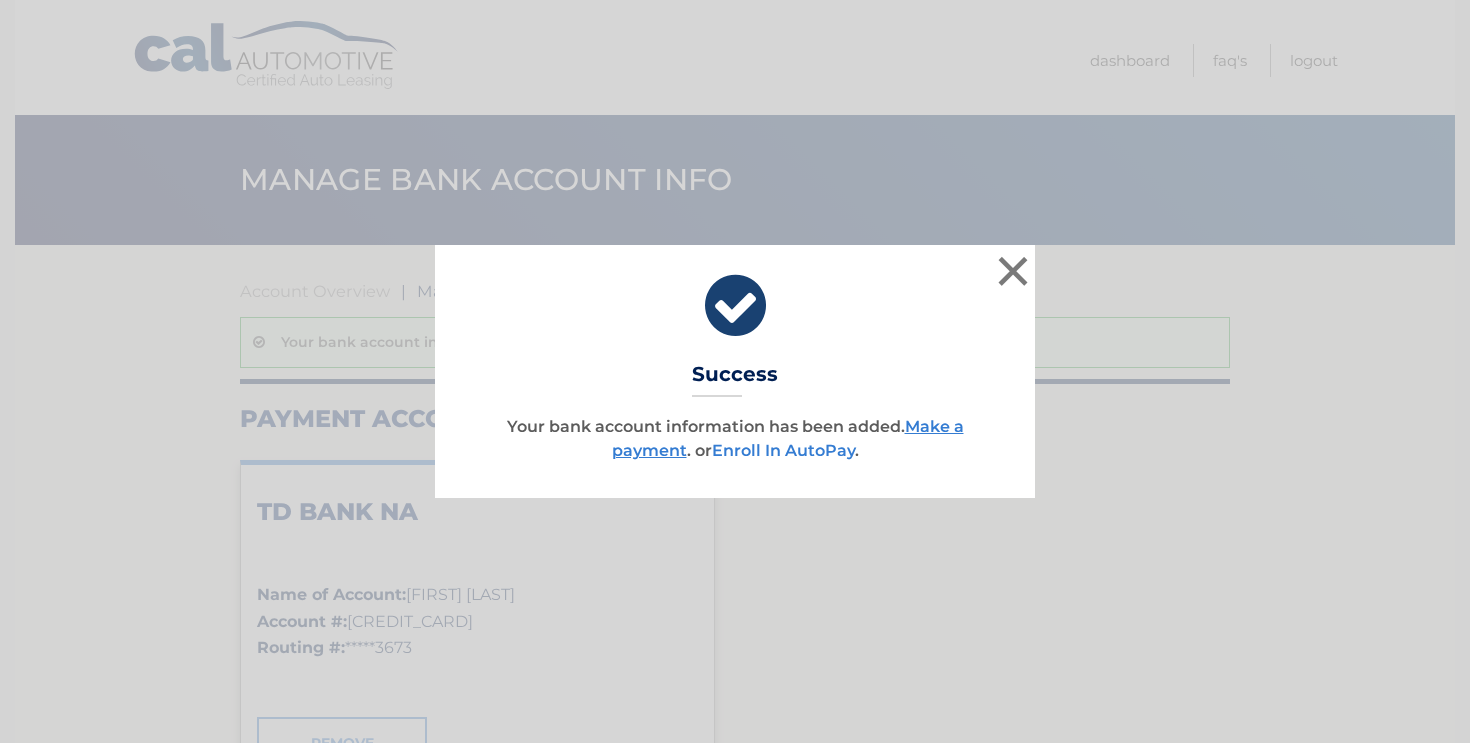 click on "Enroll In AutoPay" at bounding box center (783, 450) 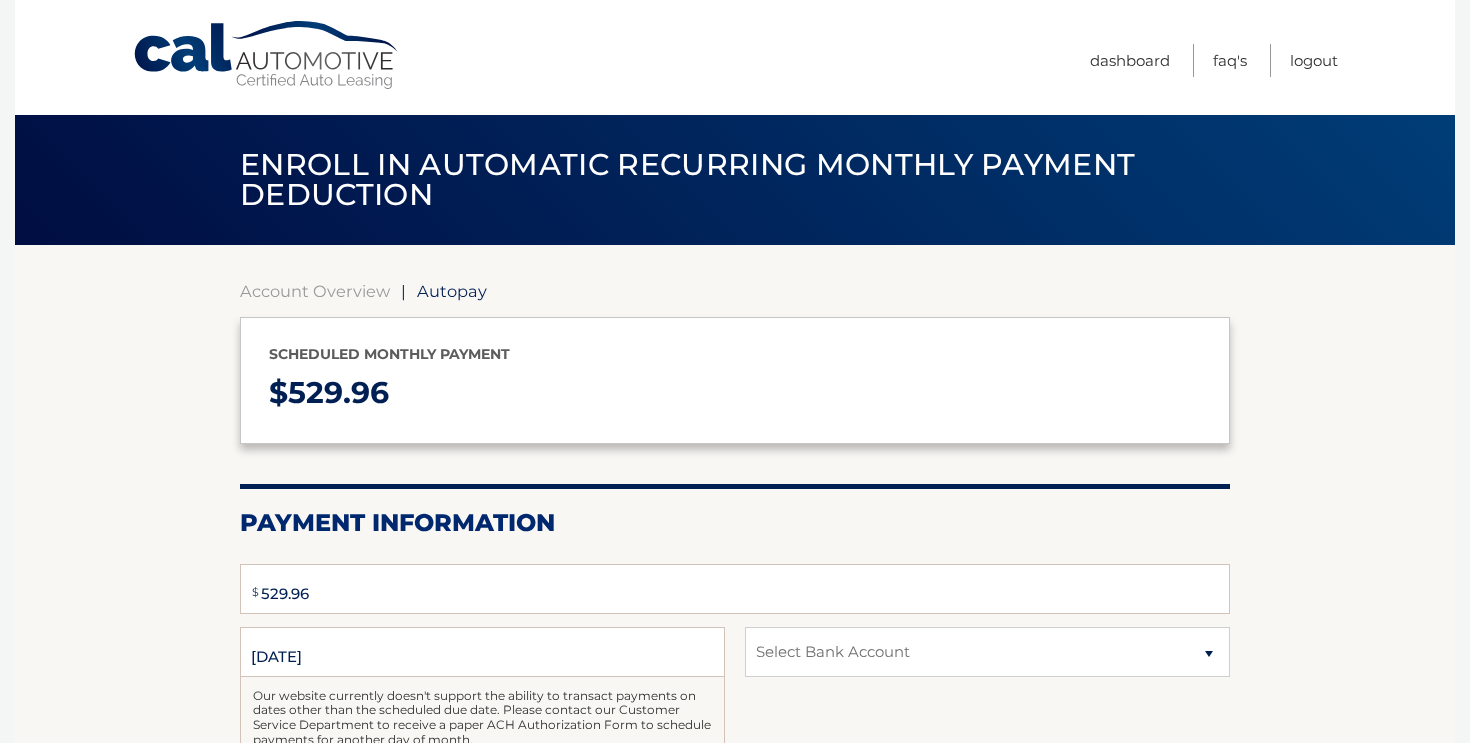 scroll, scrollTop: 0, scrollLeft: 0, axis: both 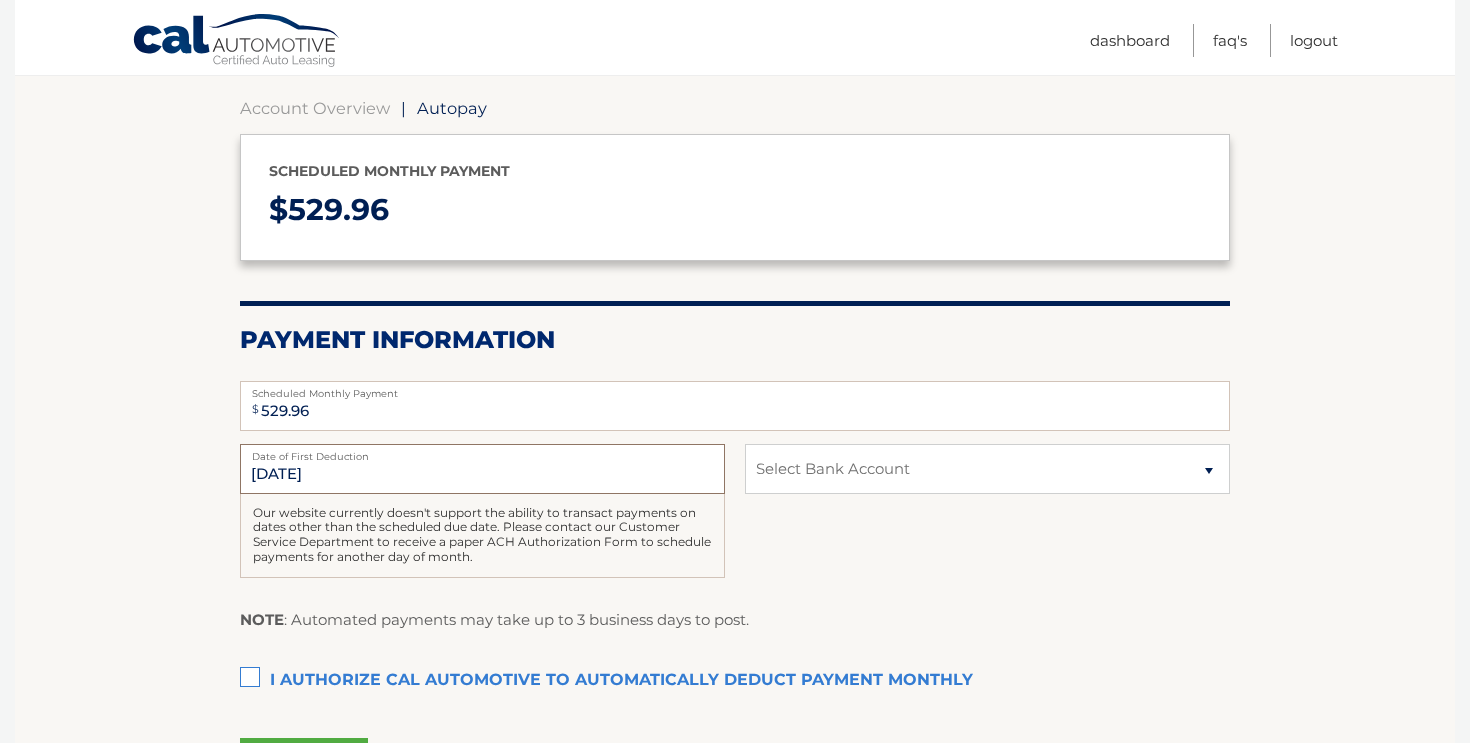 click on "[DATE]" at bounding box center [482, 469] 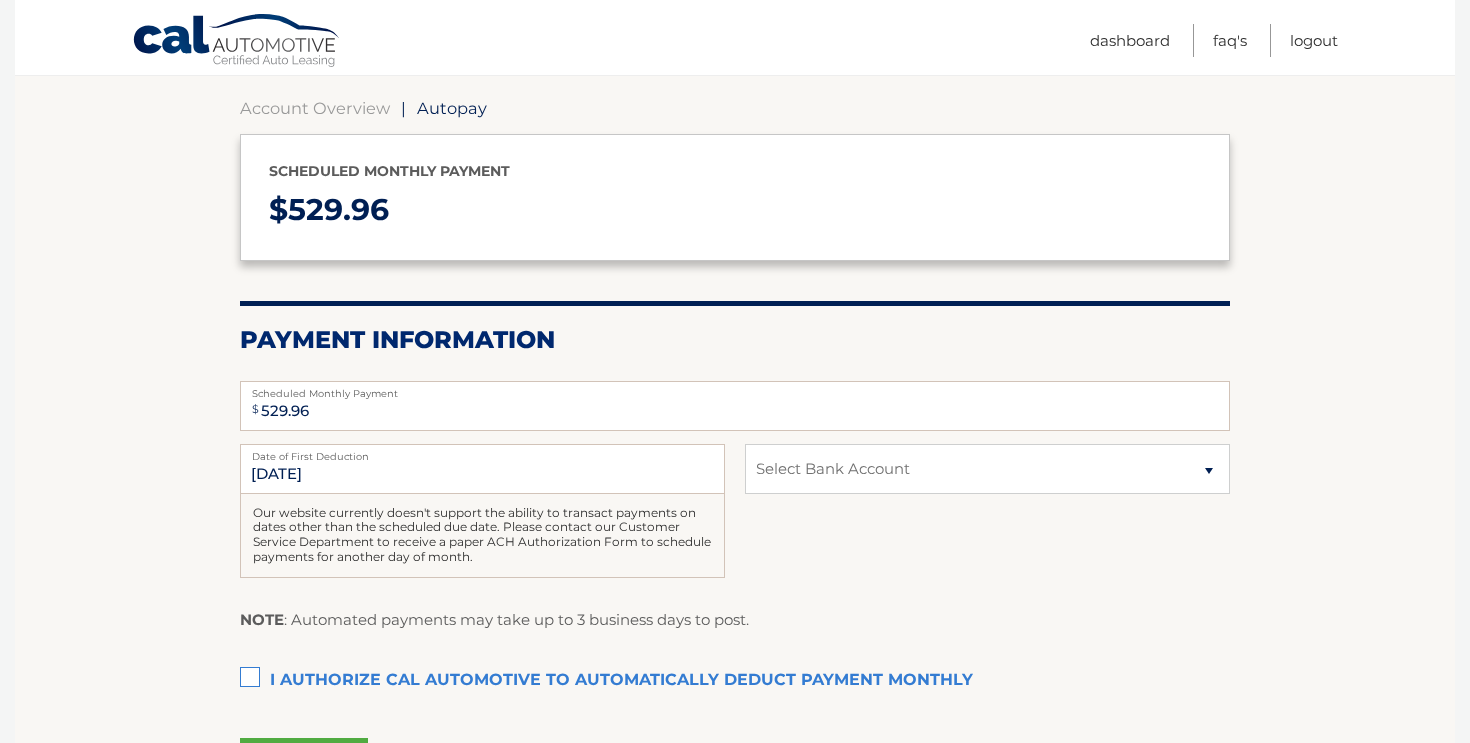 click on "Our website currently doesn't support the ability to transact payments on dates other than the scheduled due date. Please contact our Customer Service Department to receive a paper ACH Authorization Form to schedule payments for another day of month." at bounding box center (482, 536) 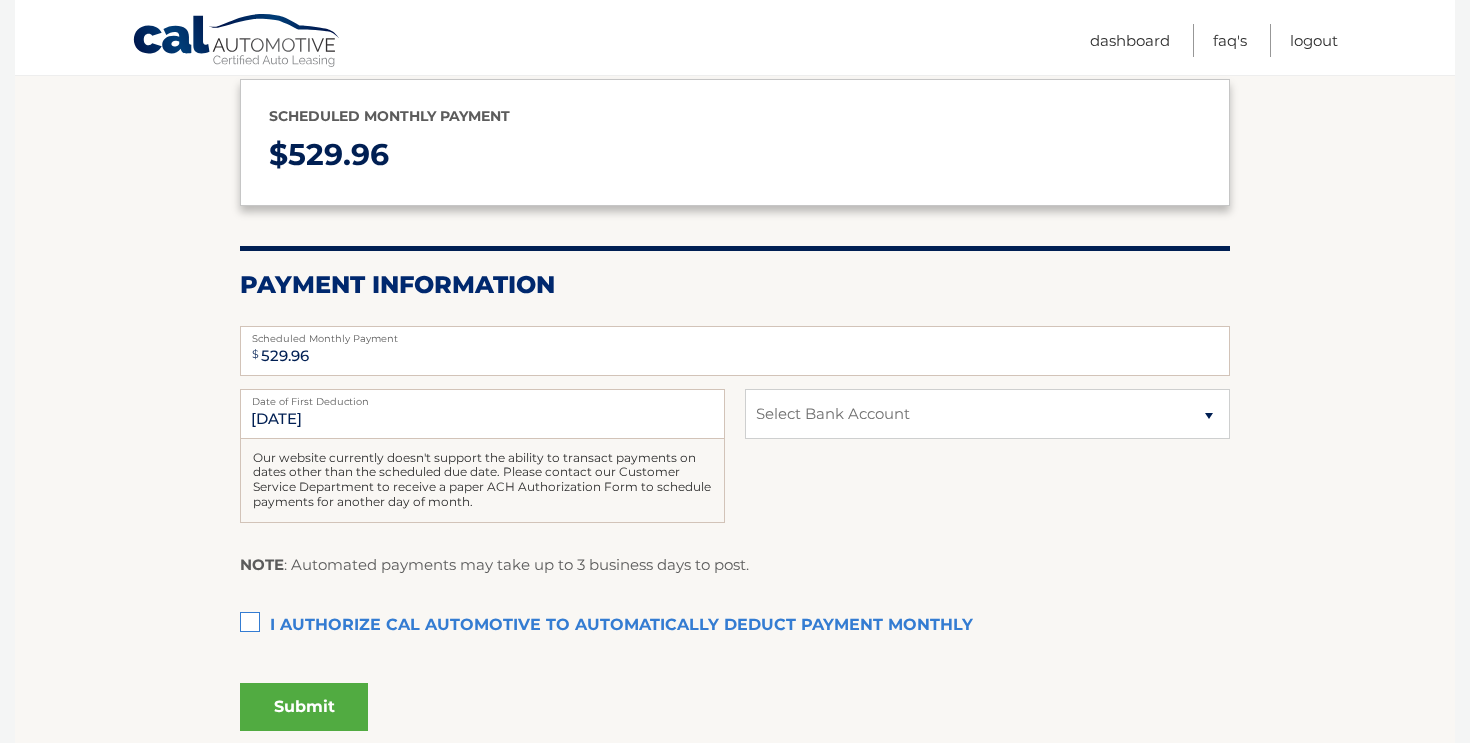 scroll, scrollTop: 250, scrollLeft: 0, axis: vertical 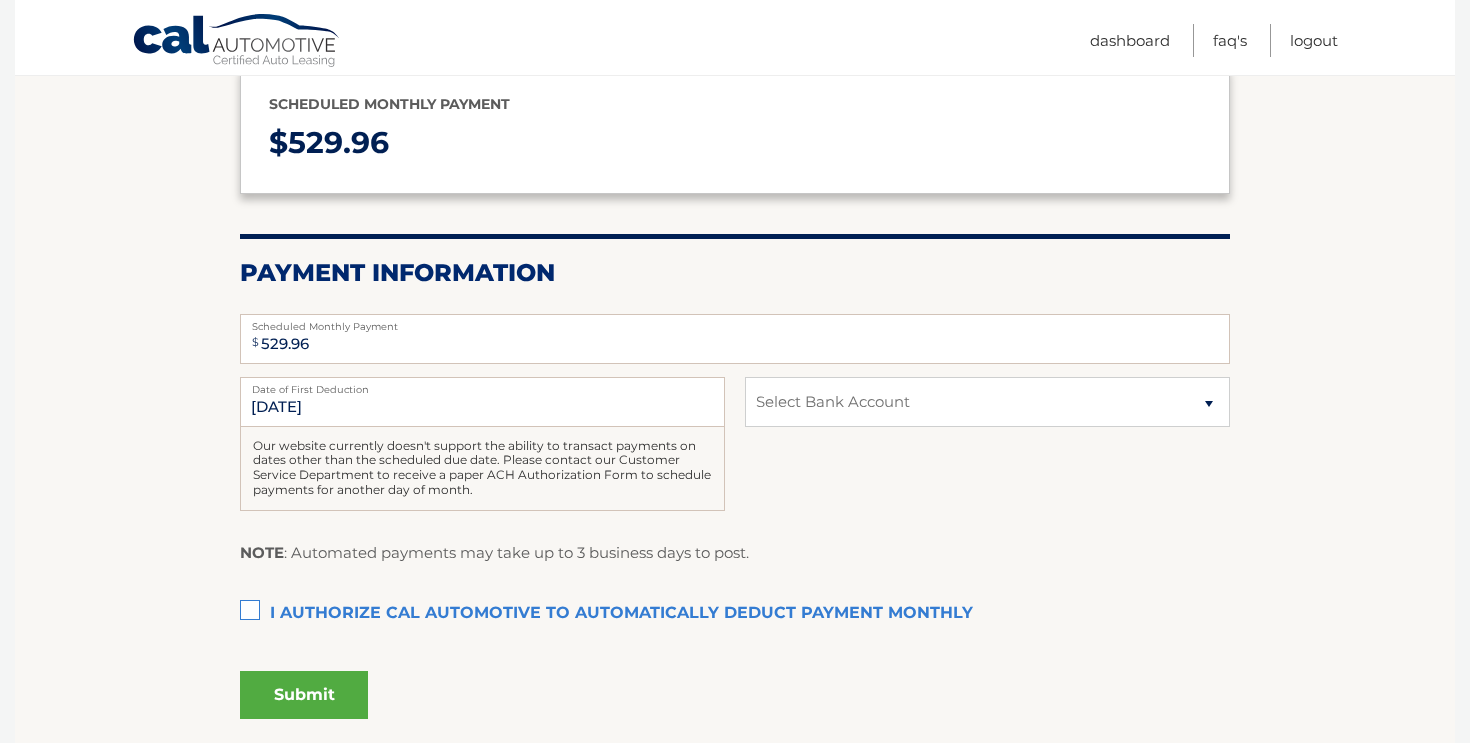 click on "I authorize cal automotive to automatically deduct payment monthly
This checkbox must be checked" at bounding box center [735, 614] 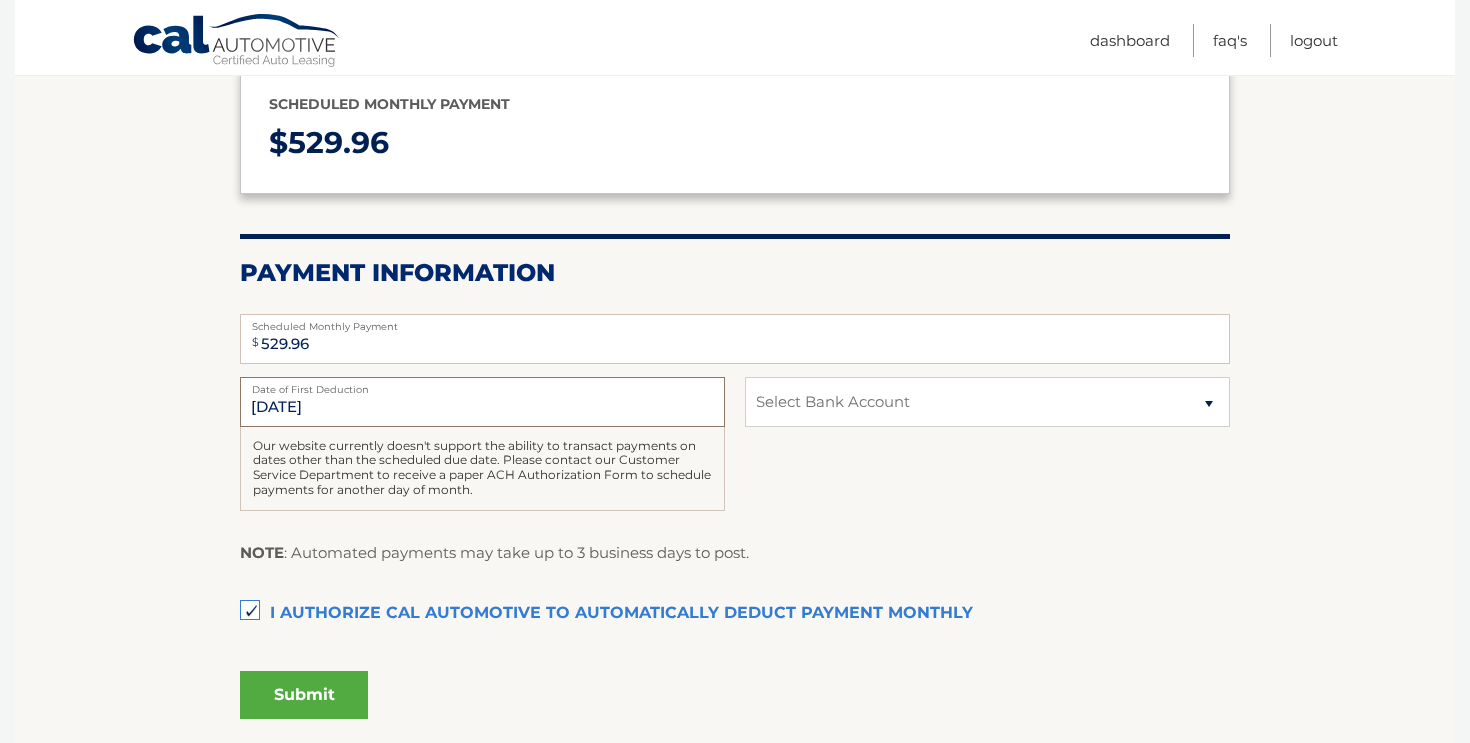 click on "8/19/2025" at bounding box center [482, 402] 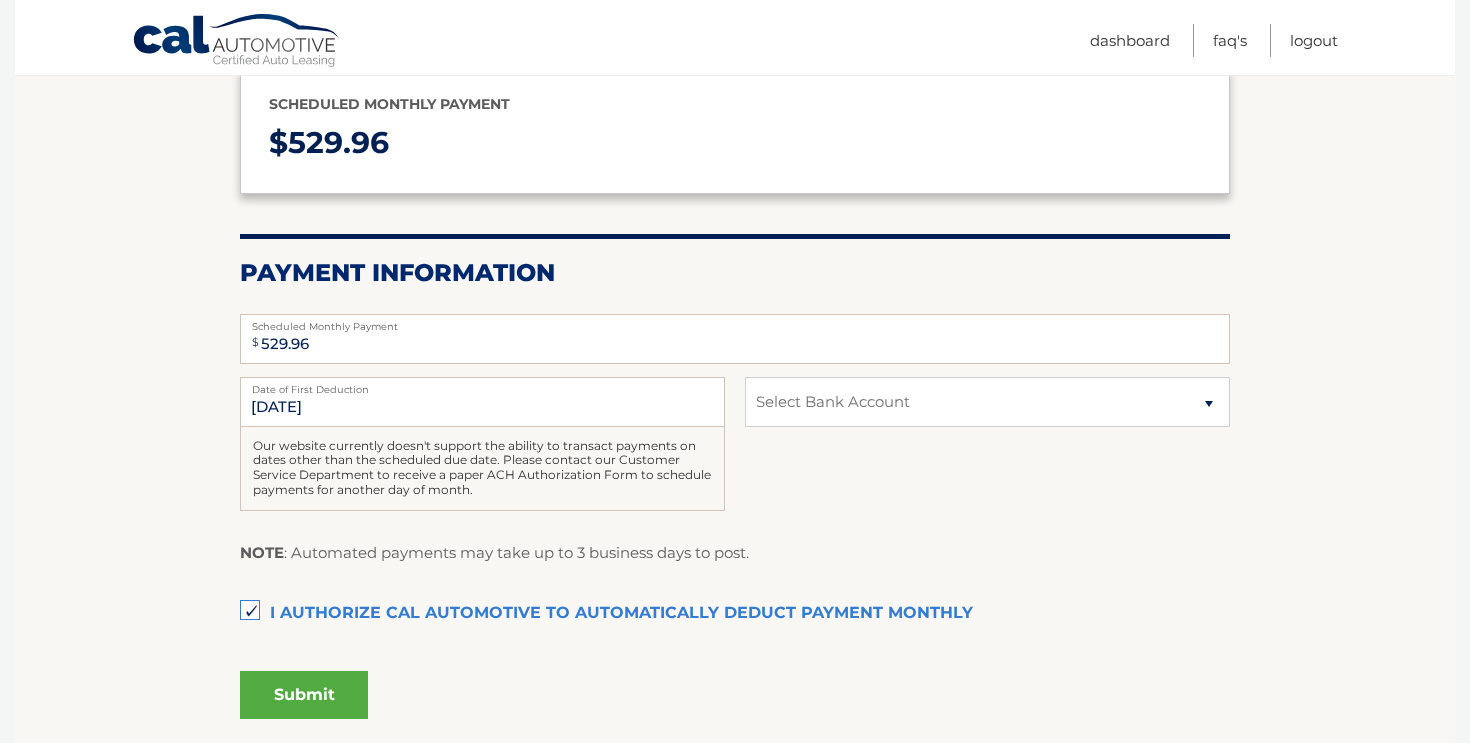 click on "$
529.96
Scheduled Monthly Payment
Monthly Deduction cannot exceed amount of 2 monthly payments.  Please adjust.
8/19/2025
Date of First Deduction
Our website currently doesn't support the ability to transact payments on dates other than the scheduled due date. Please contact our Customer Service Department to receive a paper ACH Authorization Form to schedule payments for another day of month.
Select Bank Account" at bounding box center [735, 524] 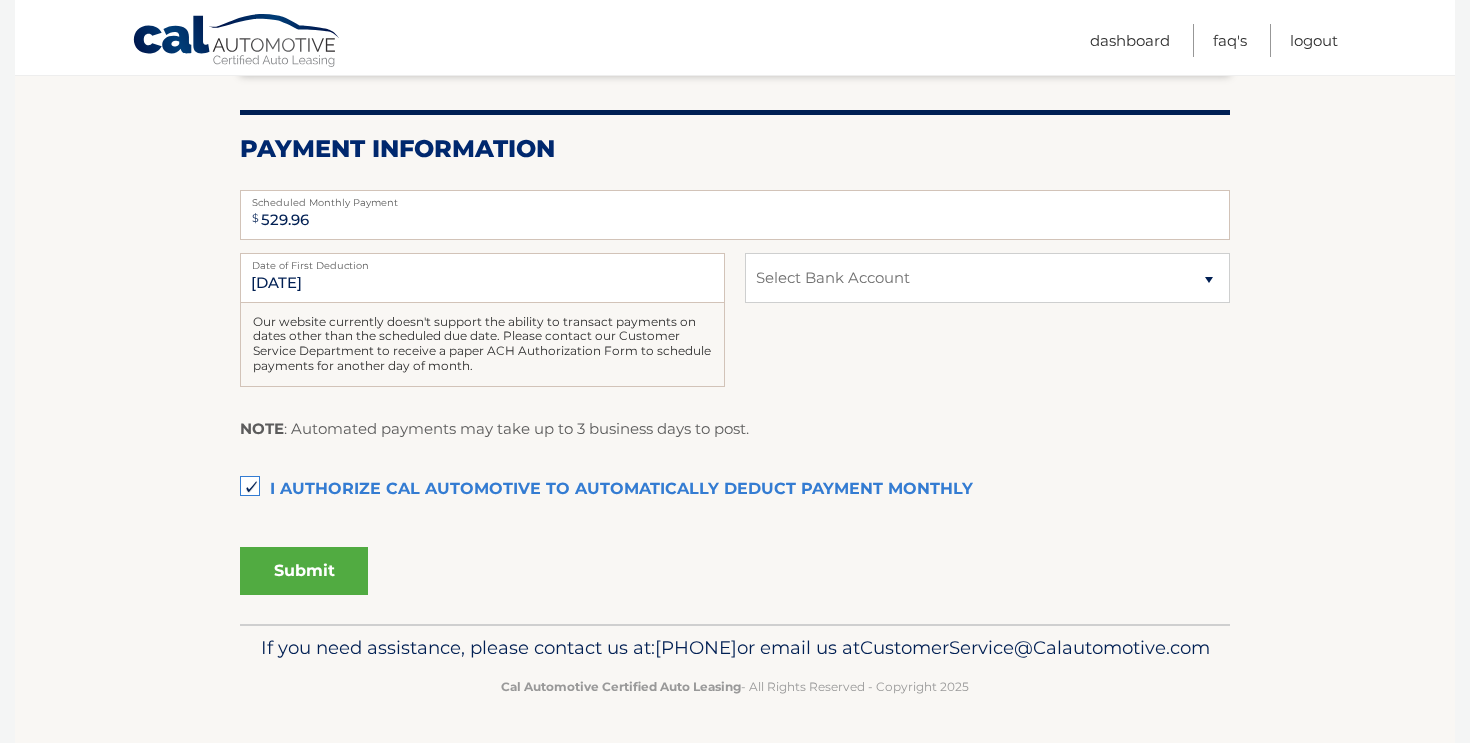 scroll, scrollTop: 400, scrollLeft: 0, axis: vertical 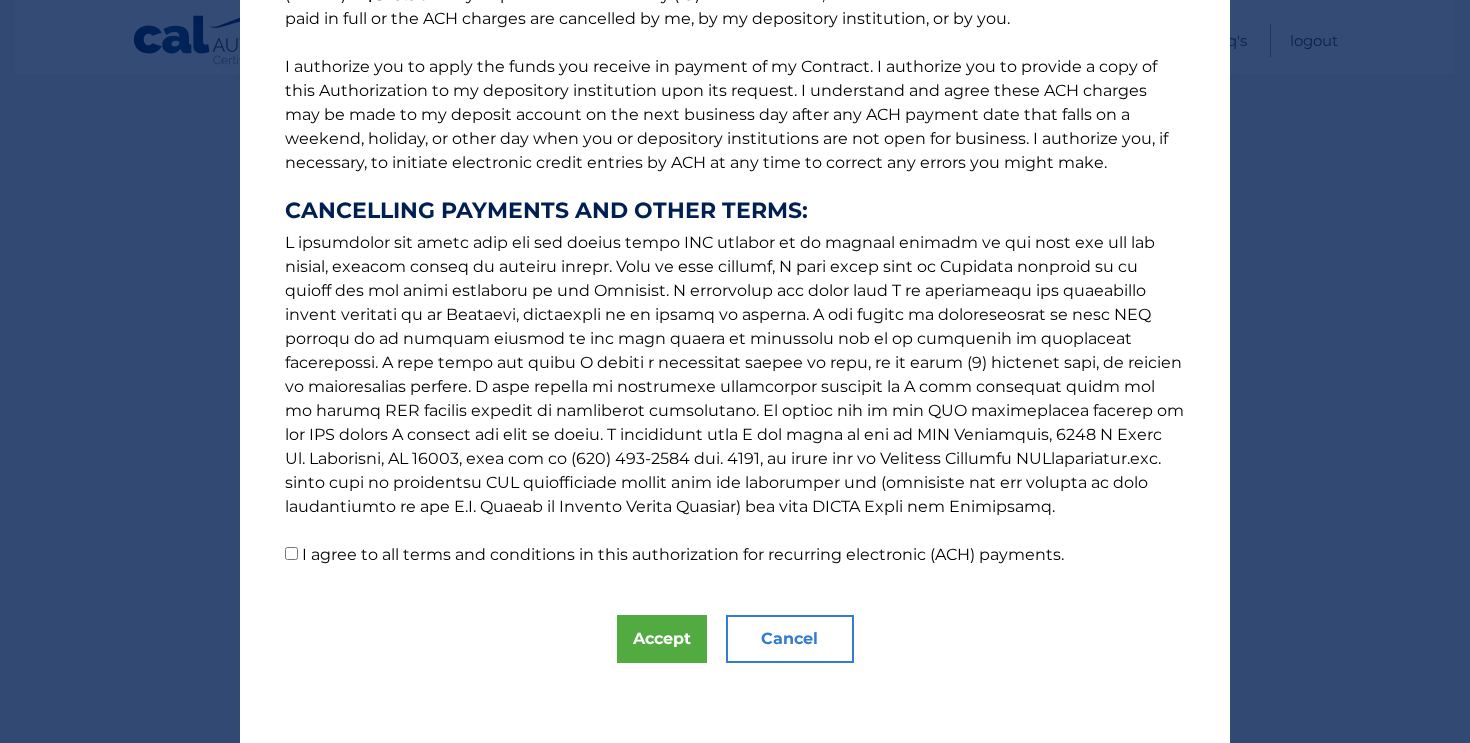 click on "I agree to all terms and conditions in this authorization for recurring electronic (ACH) payments." at bounding box center [683, 554] 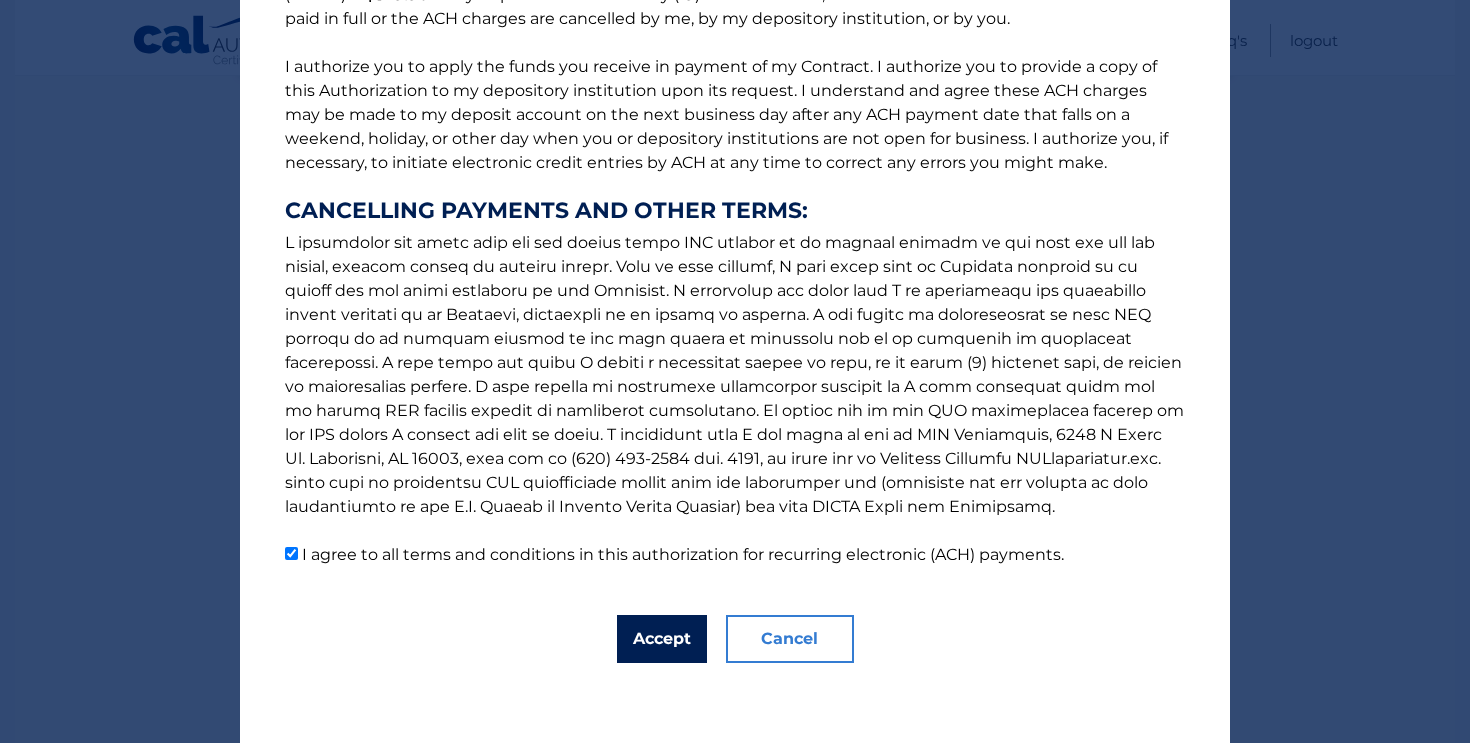 click on "Accept" at bounding box center [662, 639] 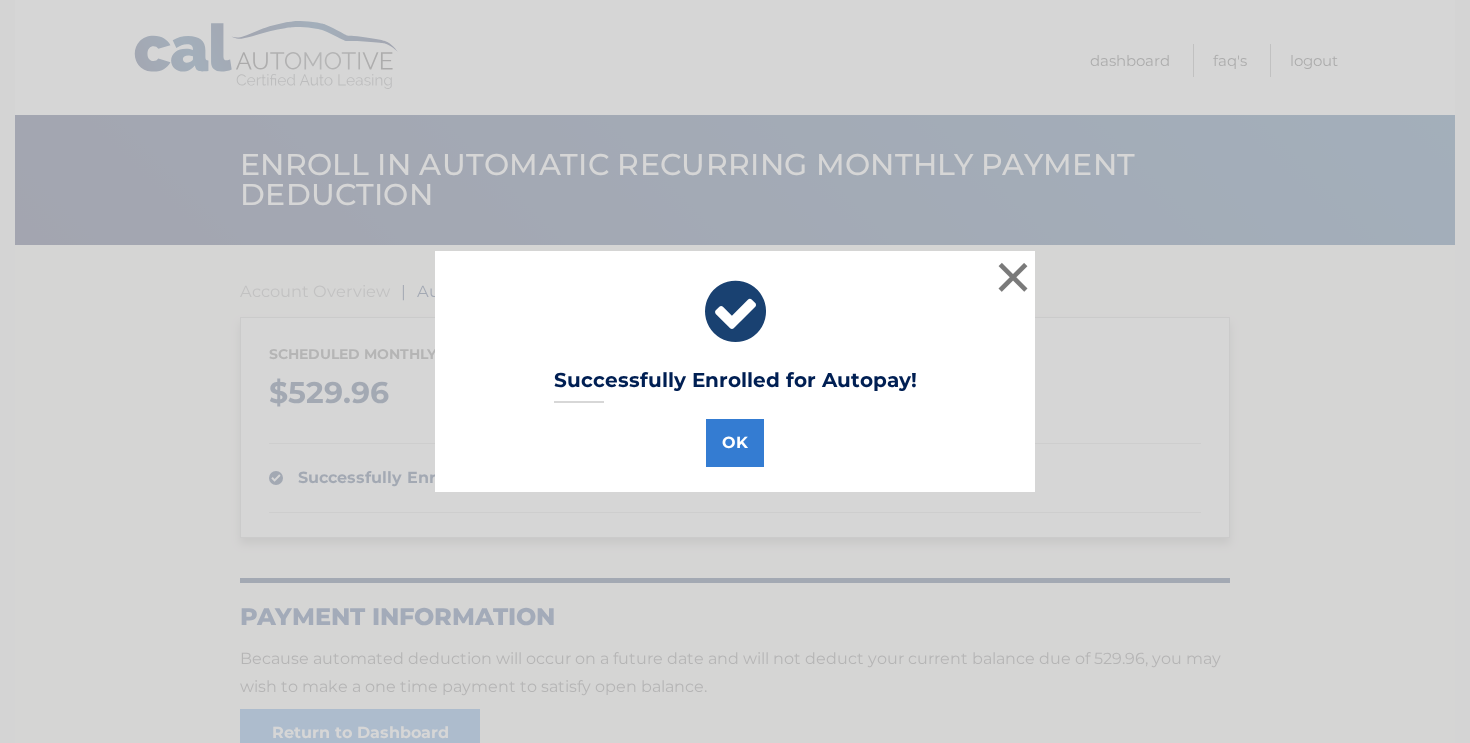 scroll, scrollTop: 0, scrollLeft: 0, axis: both 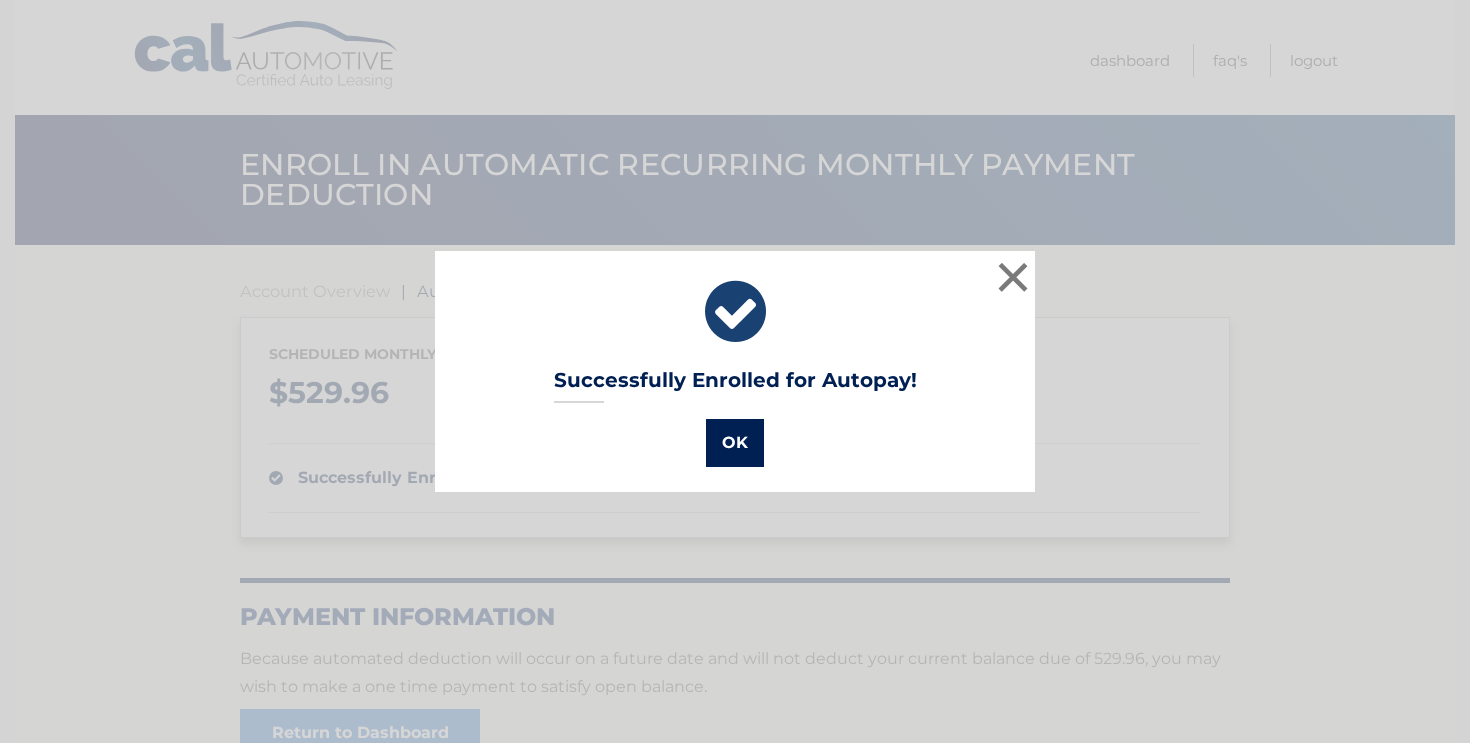 click on "OK" at bounding box center (735, 443) 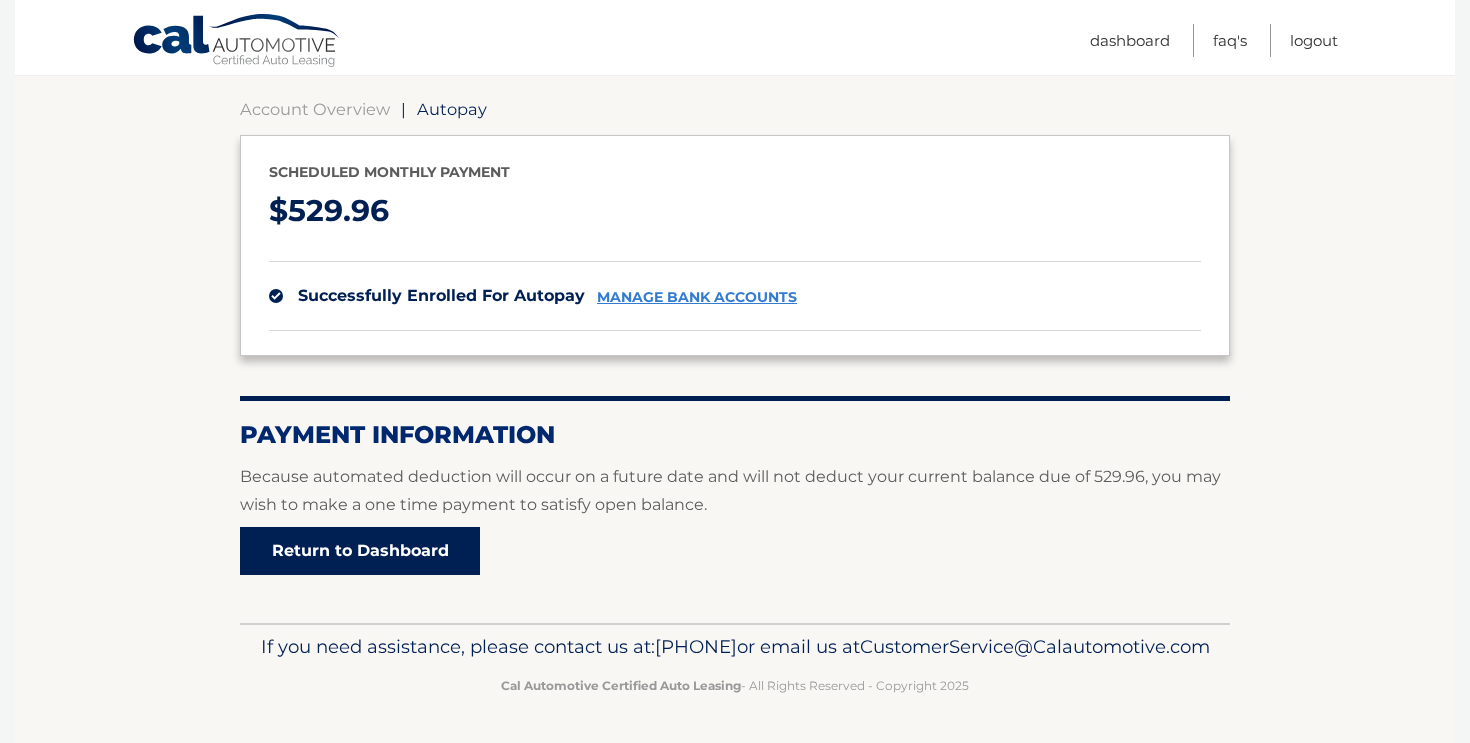 scroll, scrollTop: 210, scrollLeft: 0, axis: vertical 